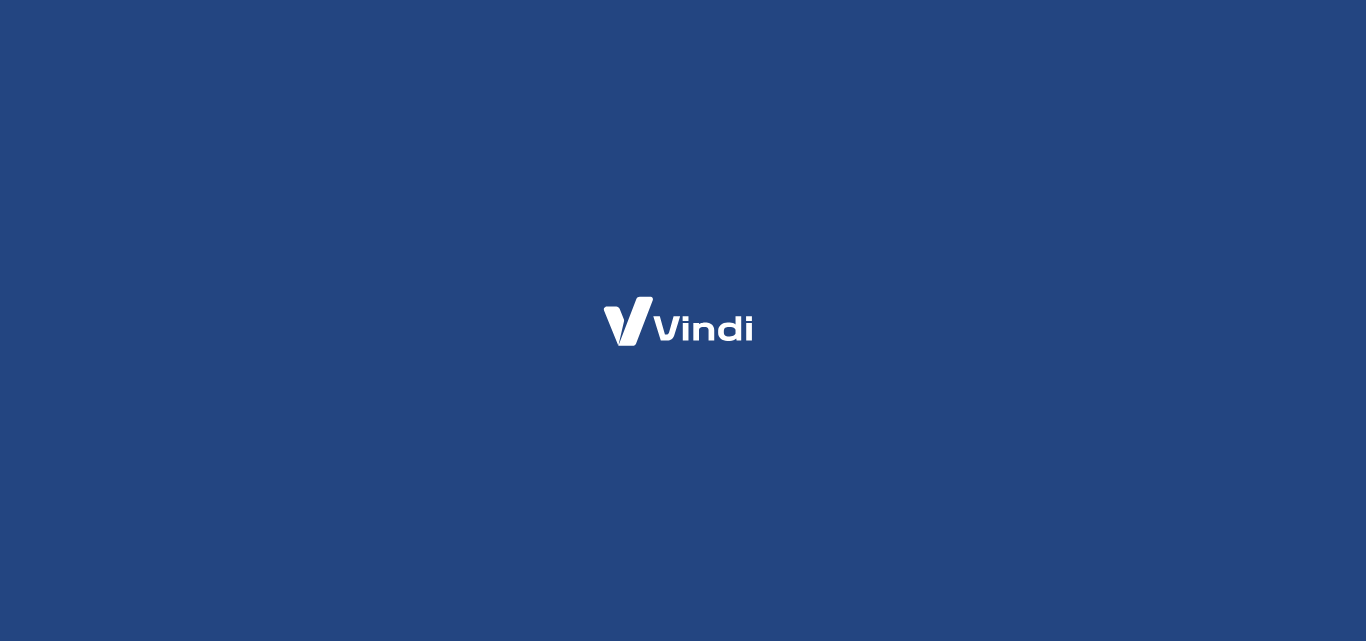 scroll, scrollTop: 0, scrollLeft: 0, axis: both 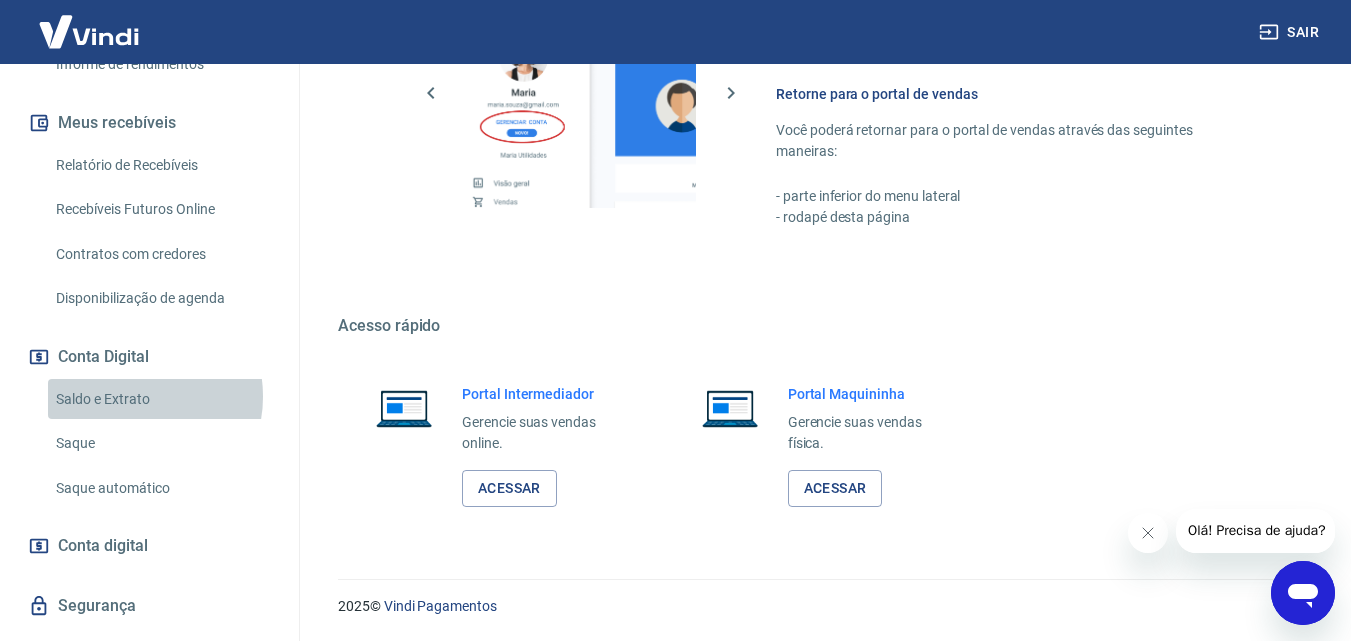 click on "Saldo e Extrato" at bounding box center [161, 399] 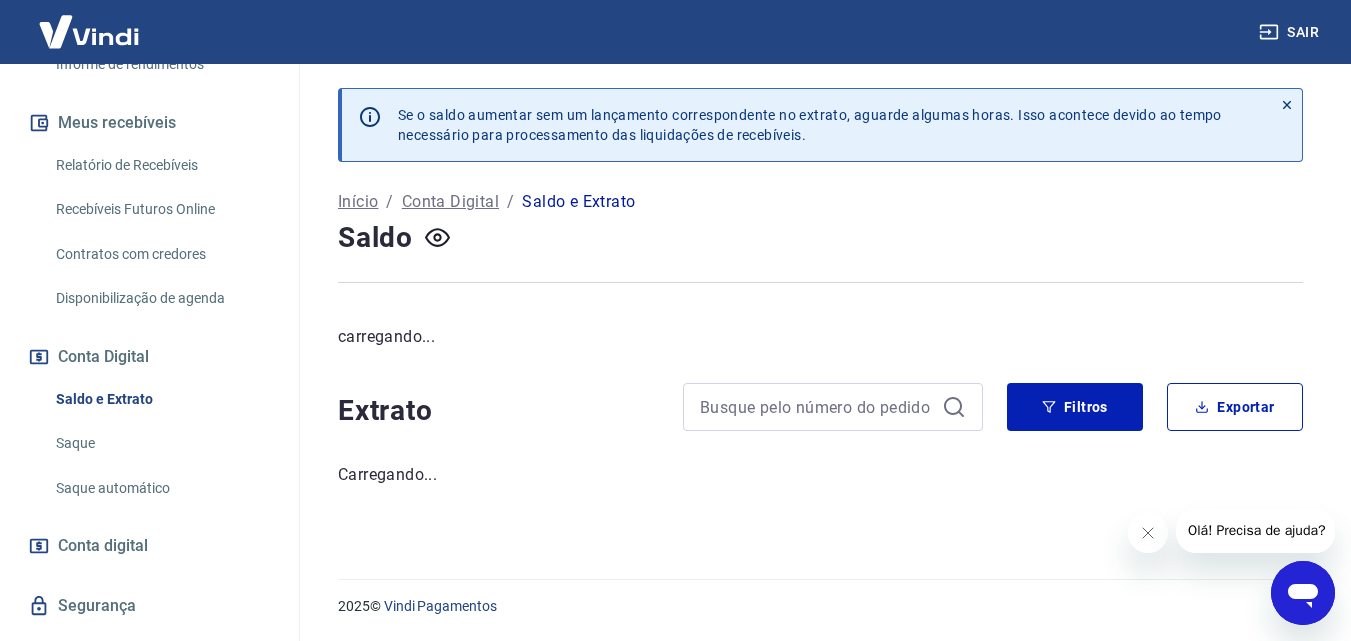 scroll, scrollTop: 0, scrollLeft: 0, axis: both 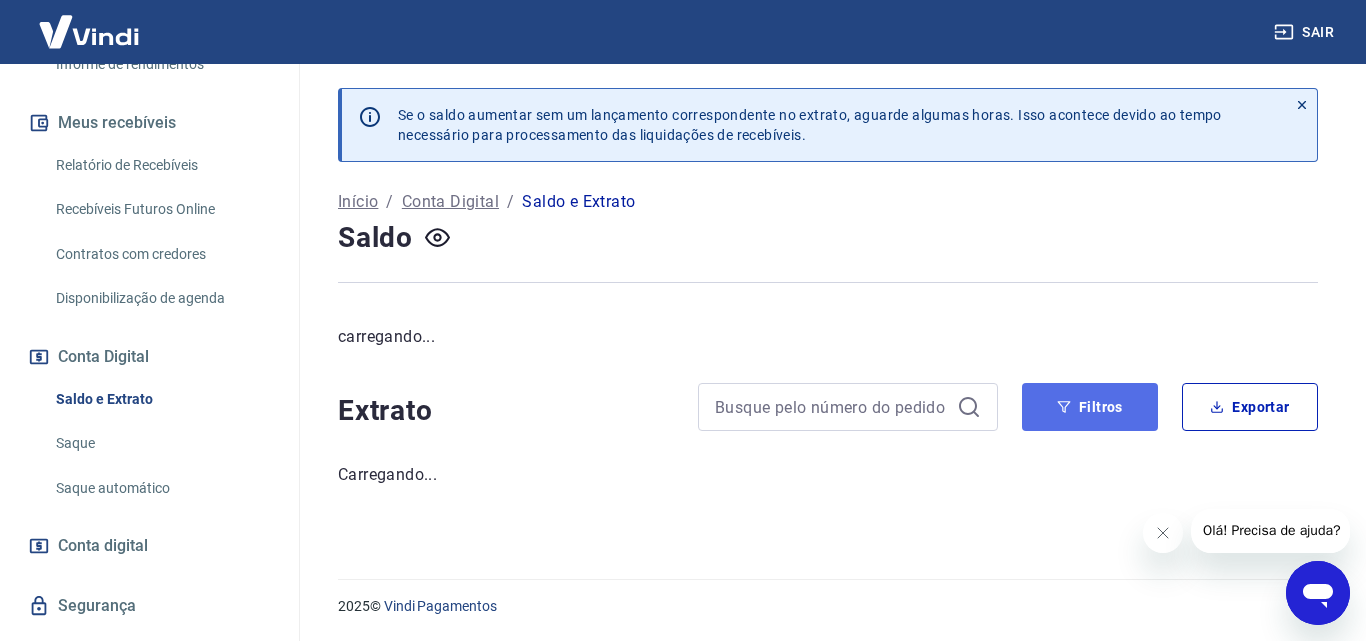 click 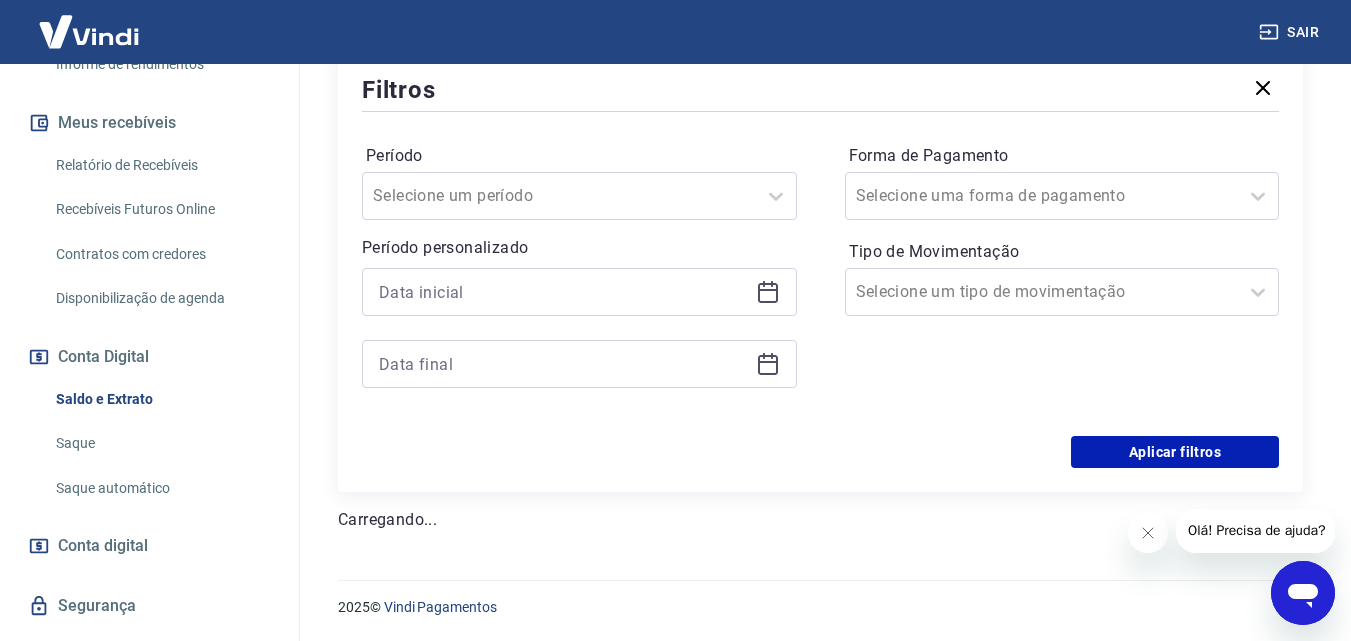 scroll, scrollTop: 400, scrollLeft: 0, axis: vertical 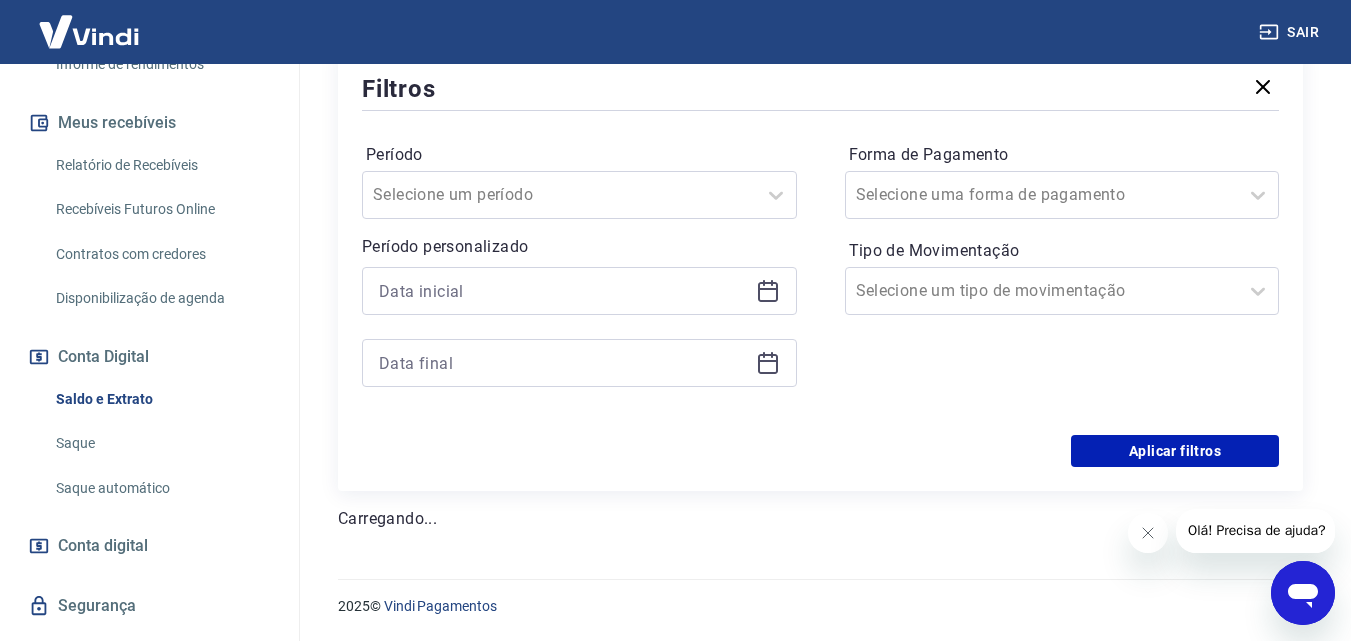 click 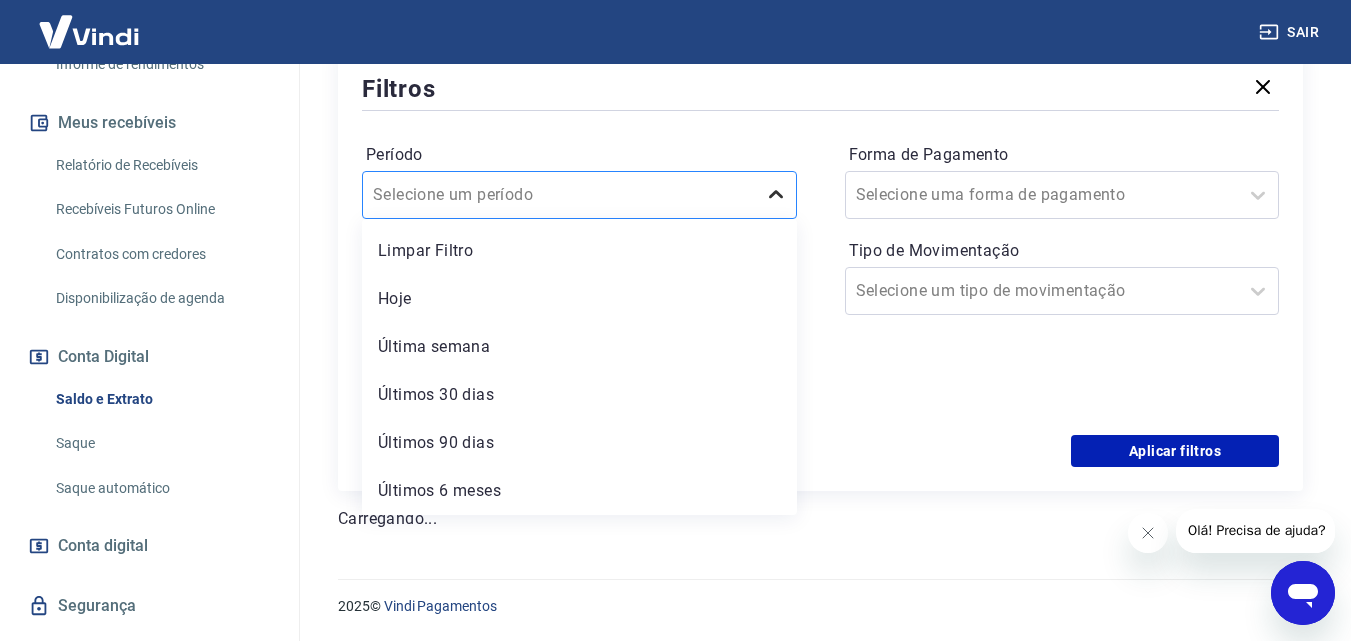 click 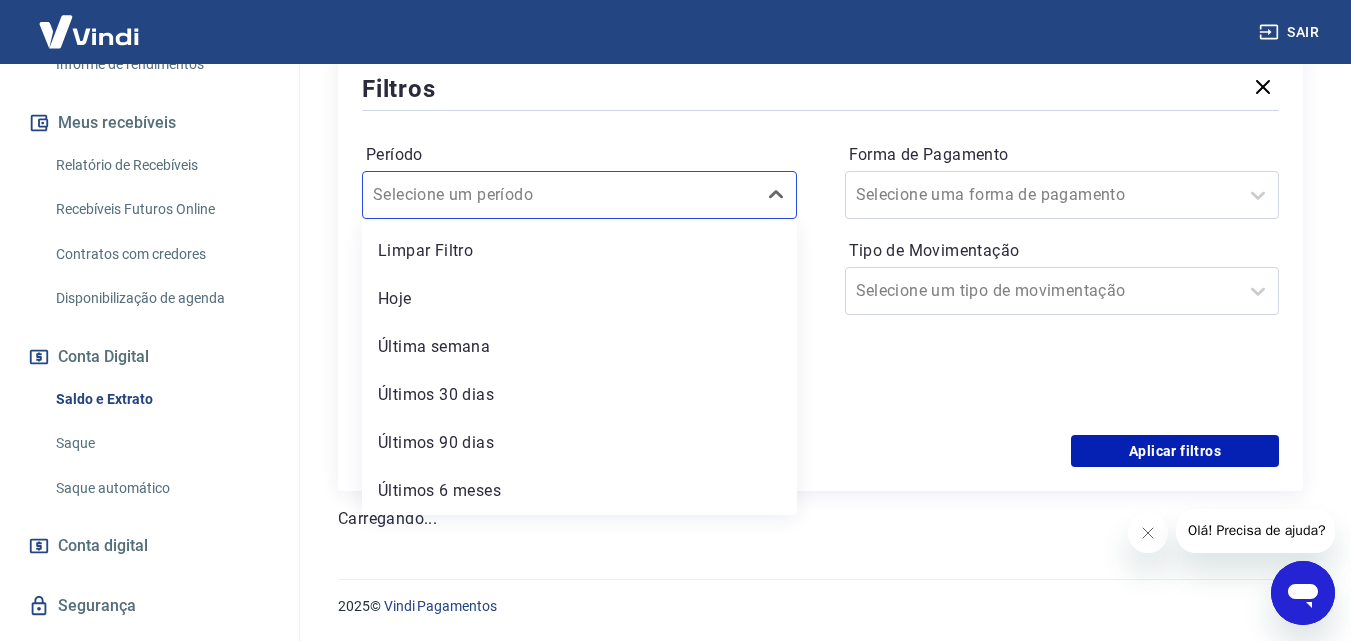 click on "Forma de Pagamento Selecione uma forma de pagamento Tipo de Movimentação Selecione um tipo de movimentação" at bounding box center [1062, 275] 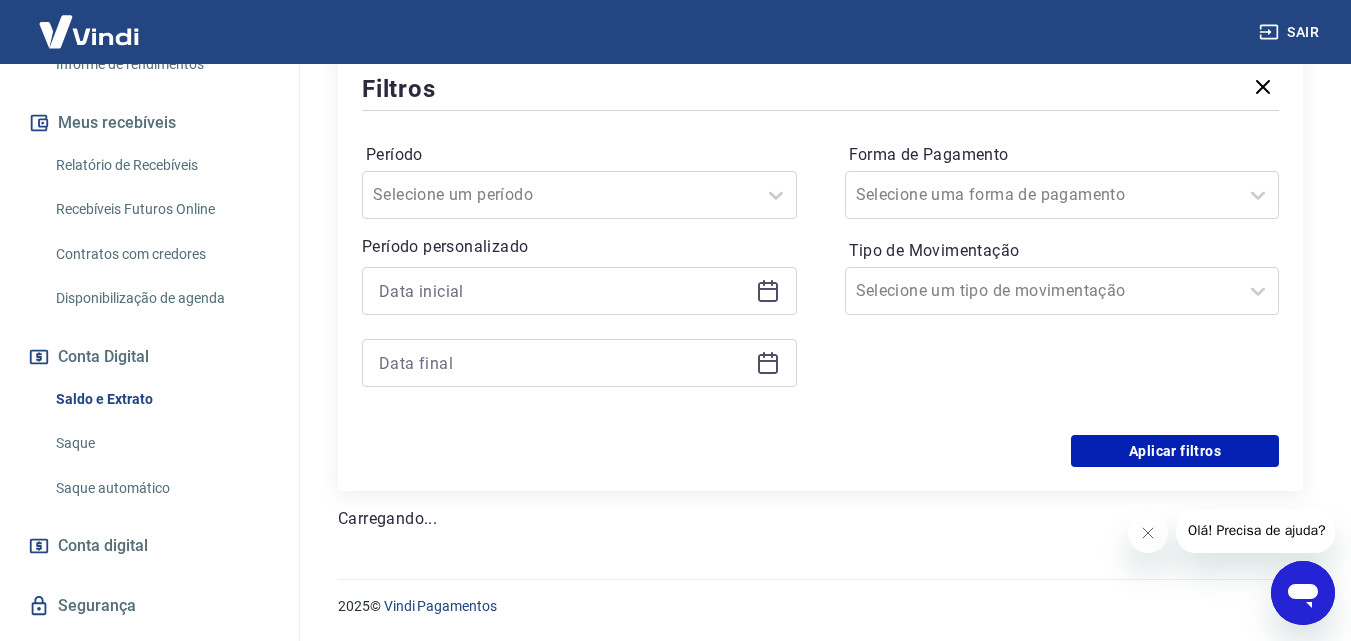 click 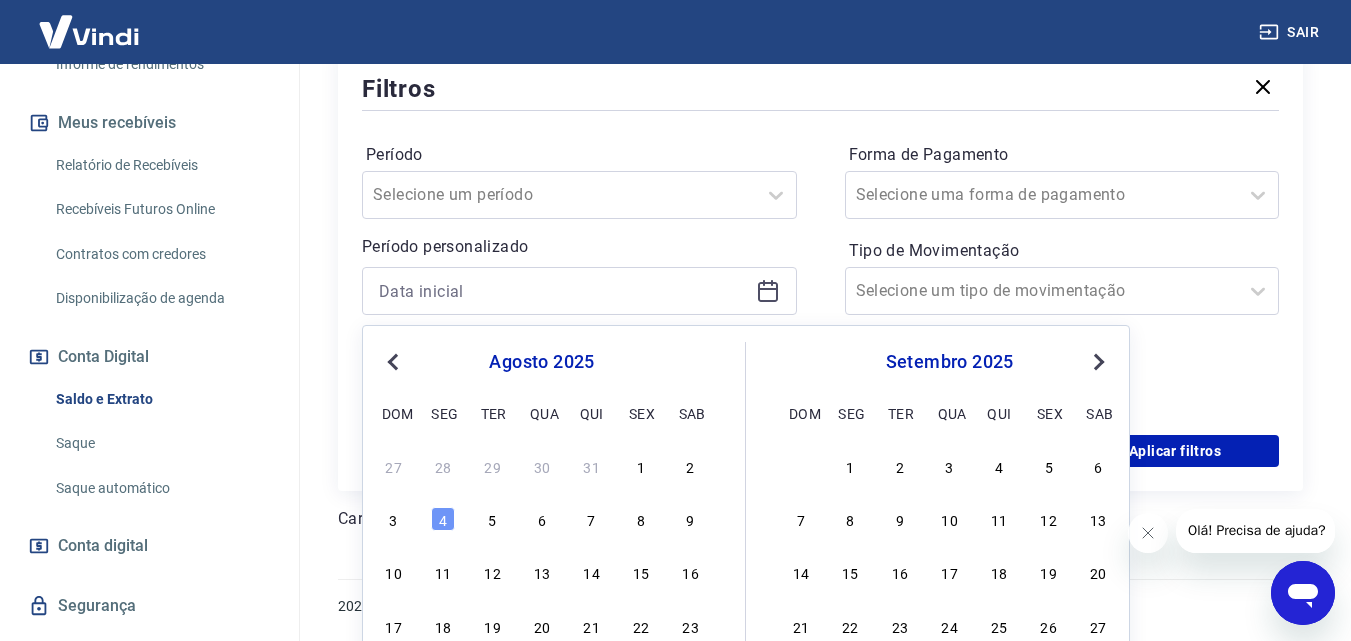 click on "Previous Month" at bounding box center [395, 361] 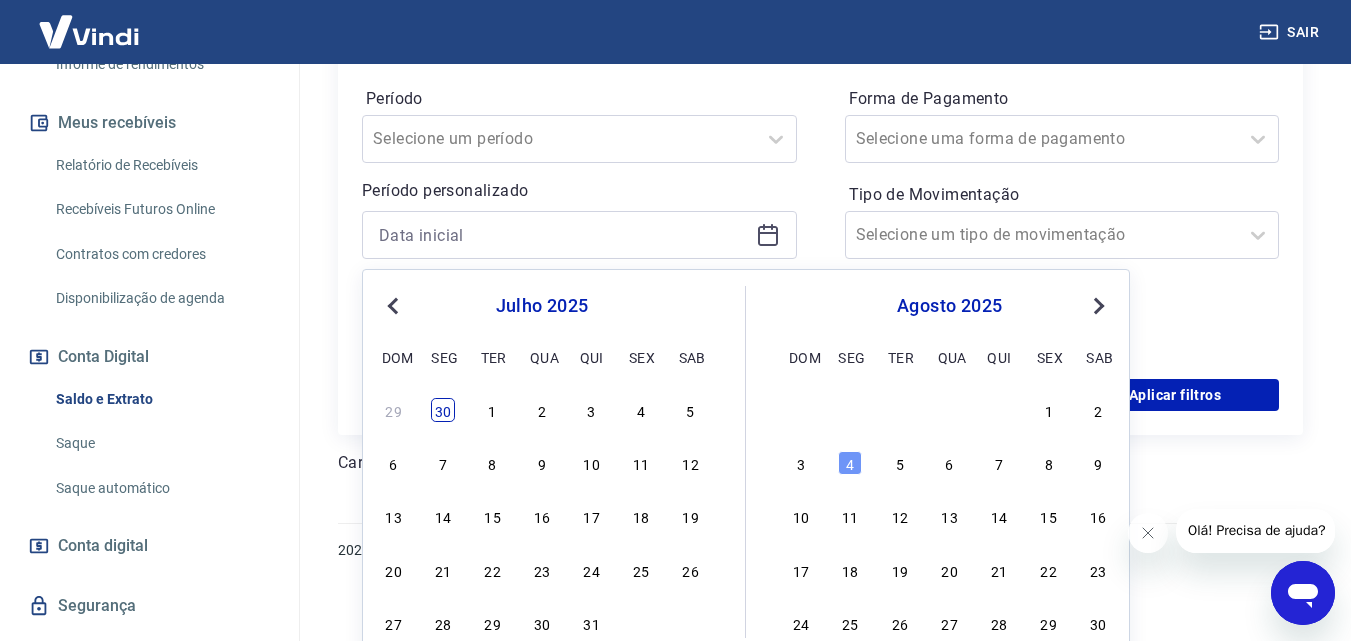 scroll, scrollTop: 508, scrollLeft: 0, axis: vertical 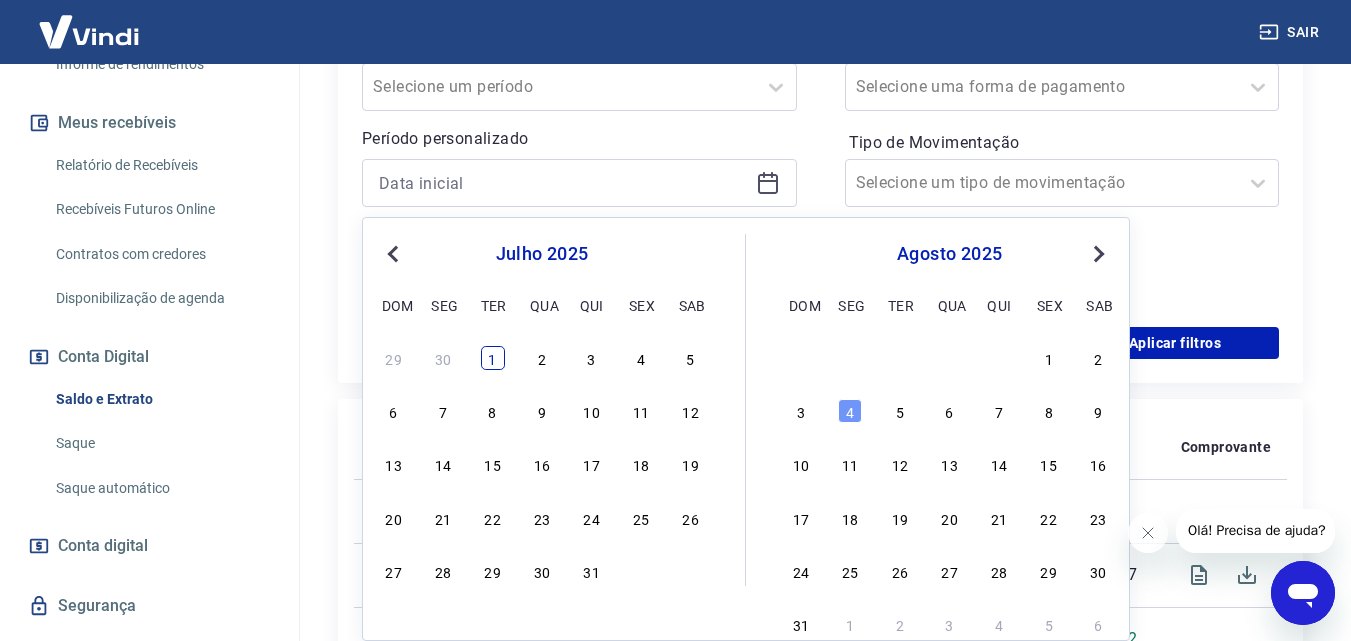 click on "1" at bounding box center (493, 358) 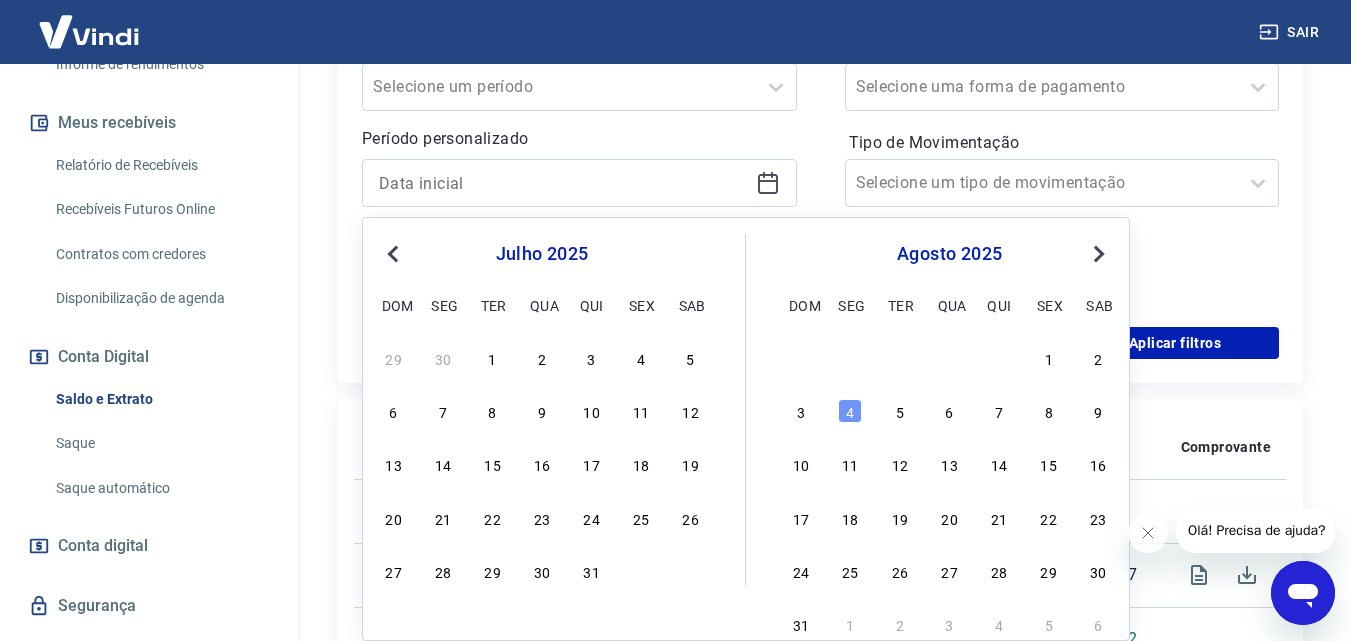 type on "01/07/2025" 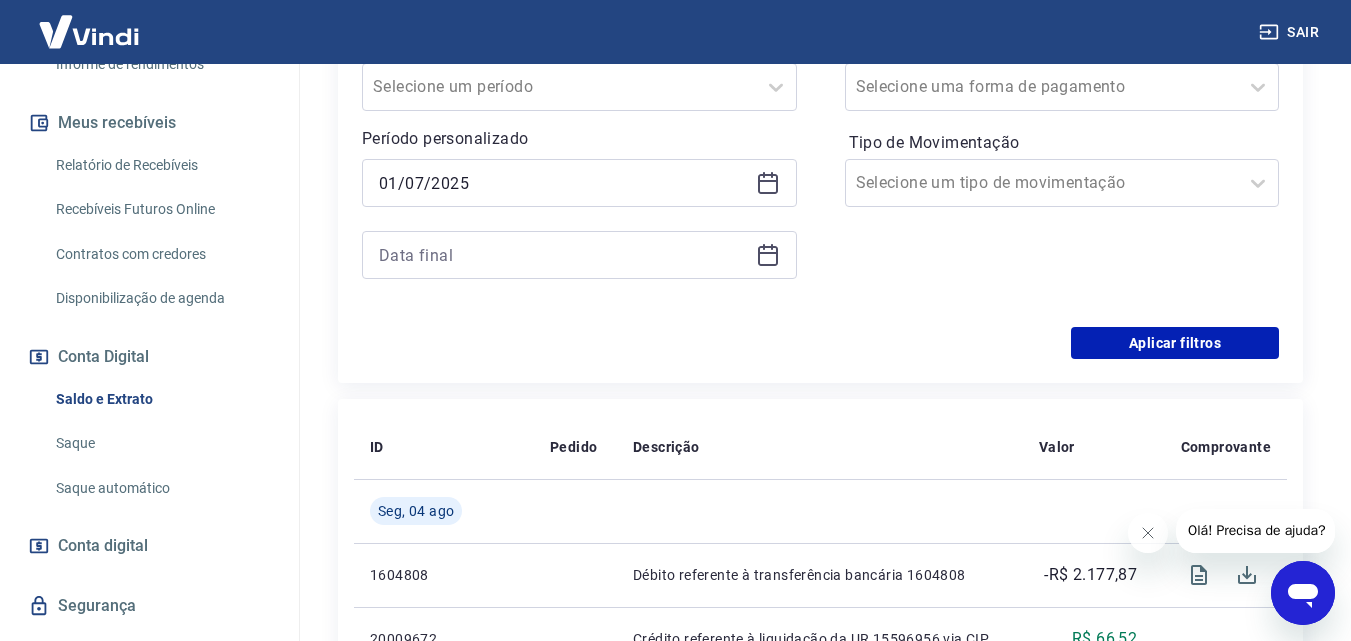 click 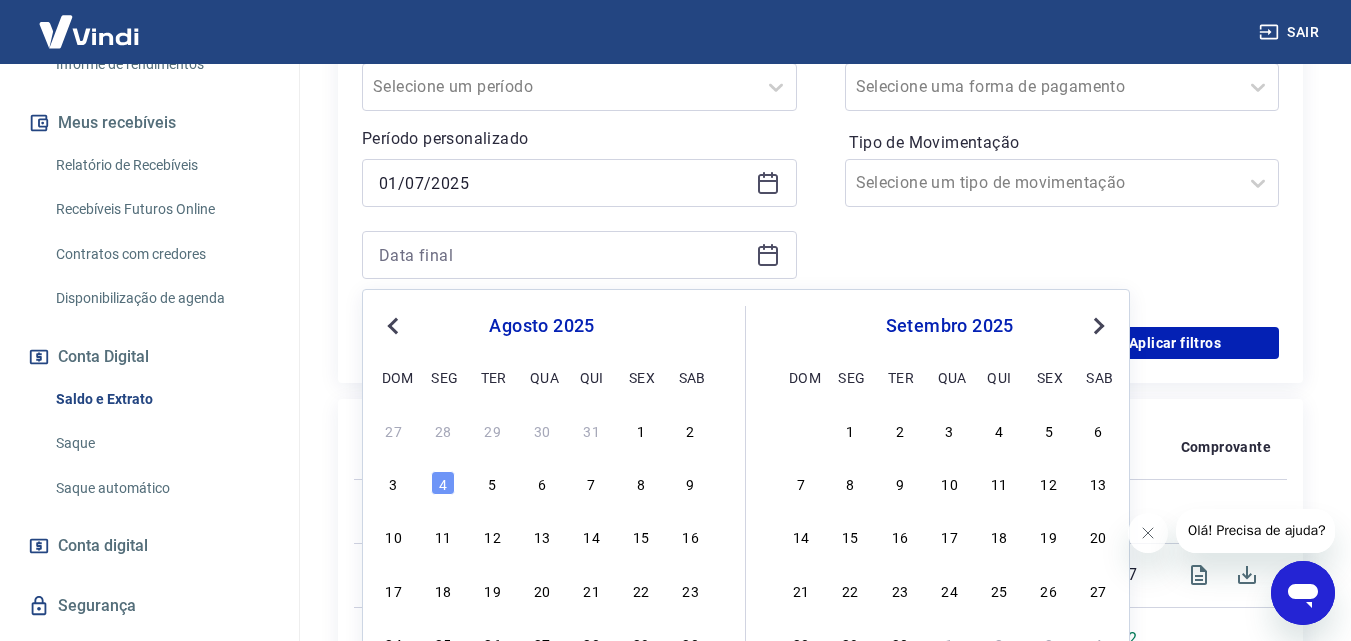 click on "Previous Month" at bounding box center (393, 326) 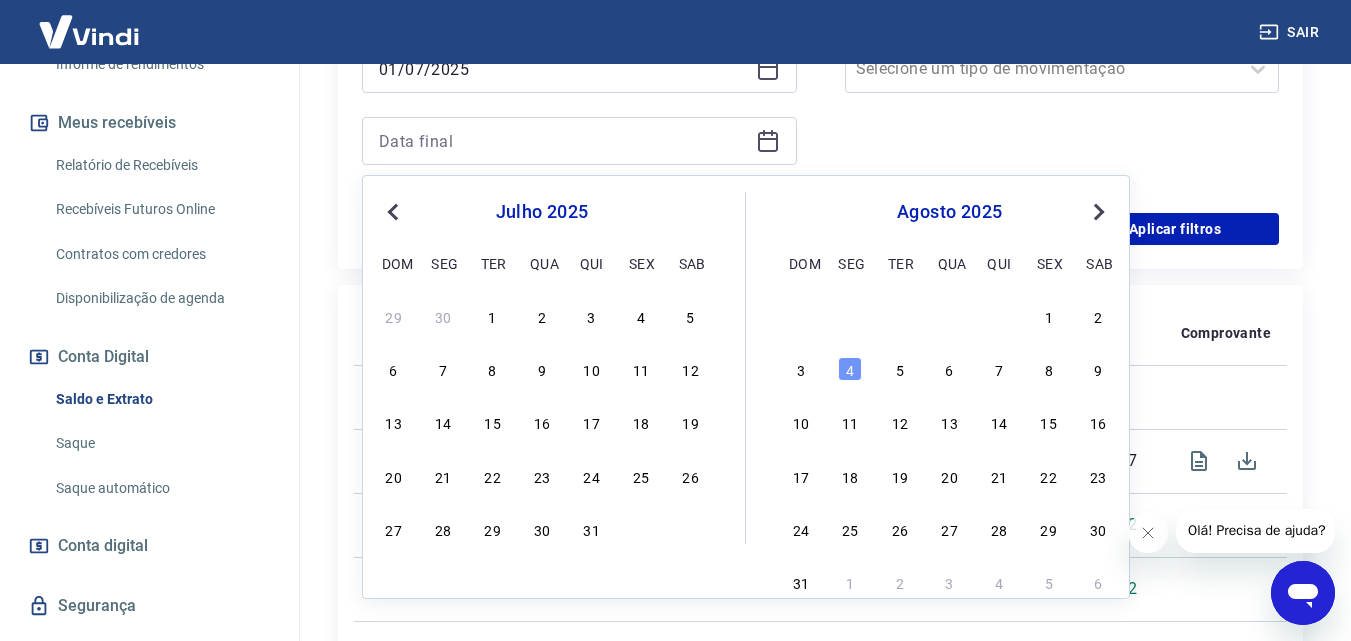 scroll, scrollTop: 908, scrollLeft: 0, axis: vertical 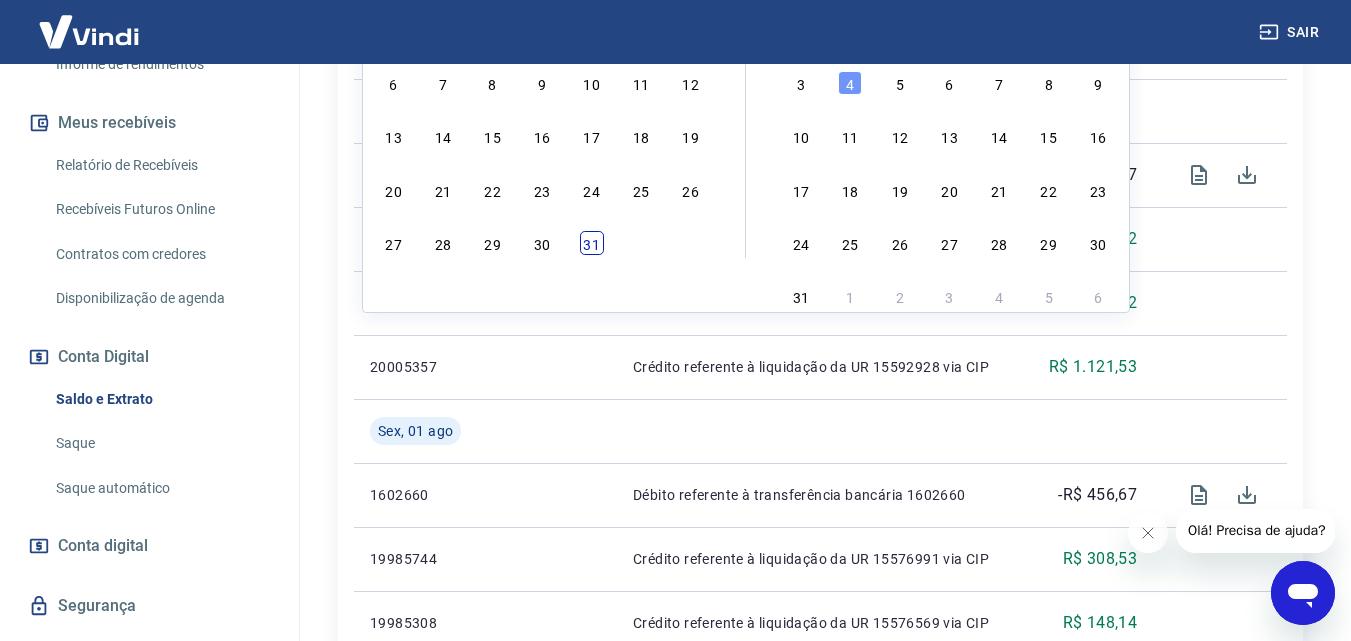 click on "31" at bounding box center [592, 243] 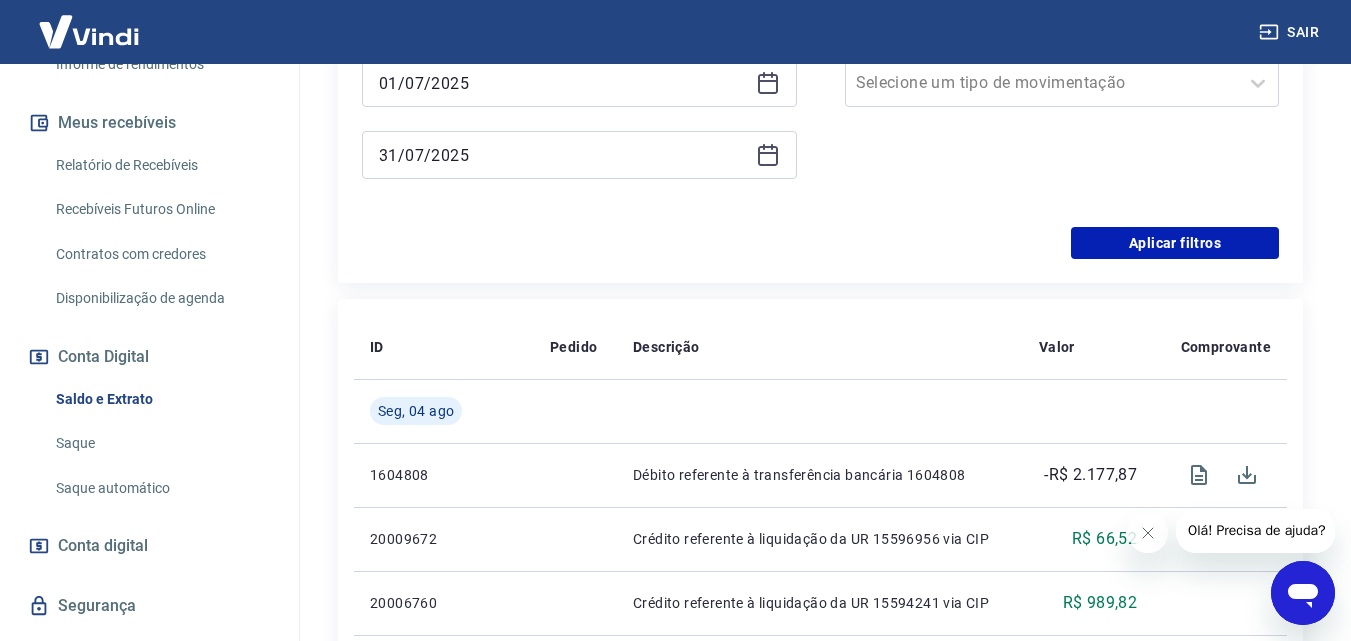 scroll, scrollTop: 488, scrollLeft: 0, axis: vertical 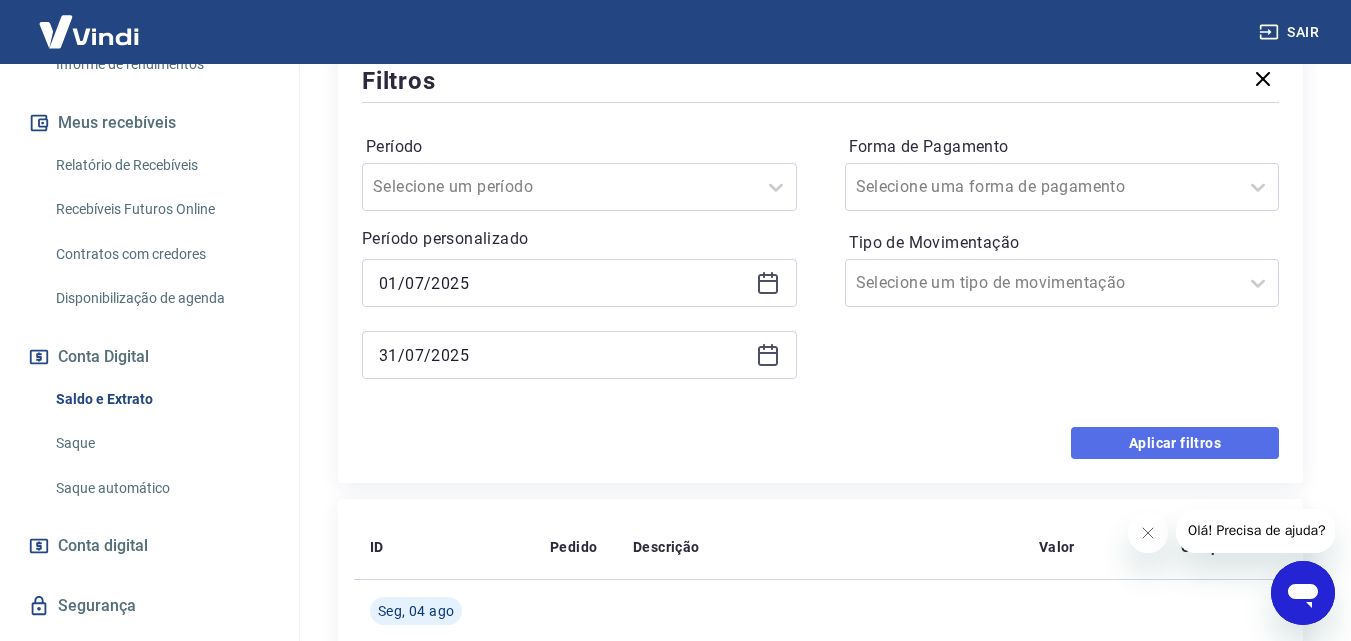 click on "Aplicar filtros" at bounding box center [1175, 443] 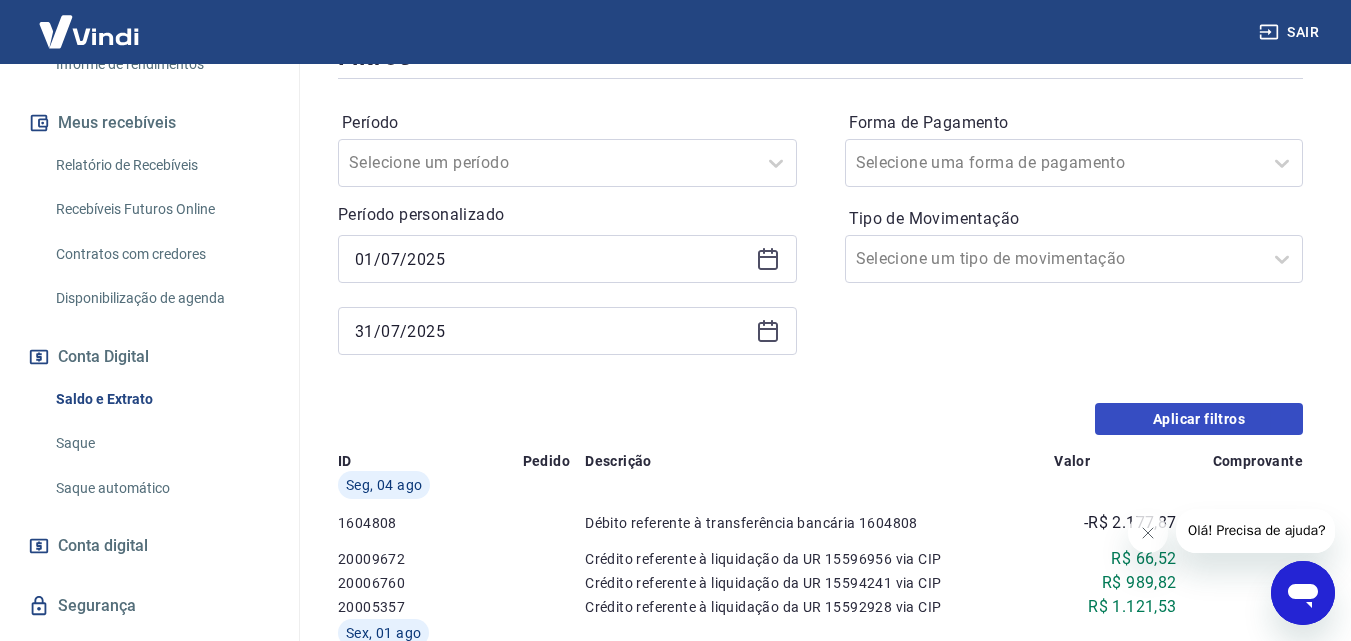 scroll, scrollTop: 36, scrollLeft: 0, axis: vertical 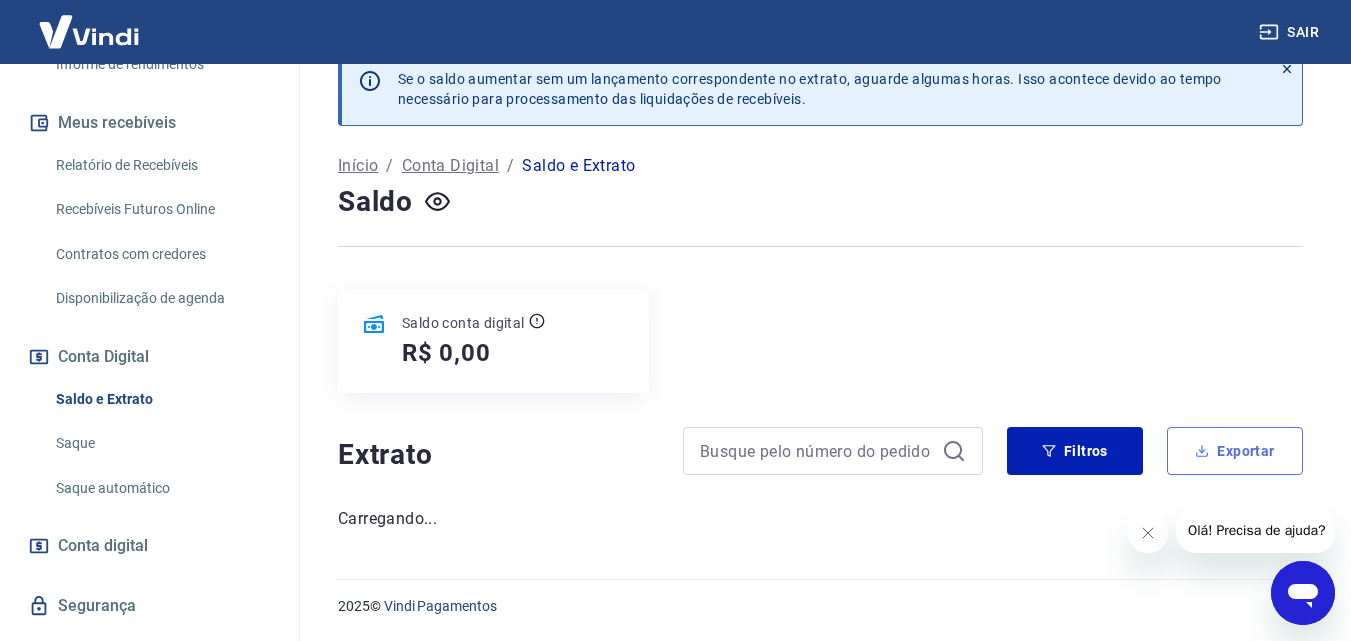 click on "Exportar" at bounding box center (1235, 451) 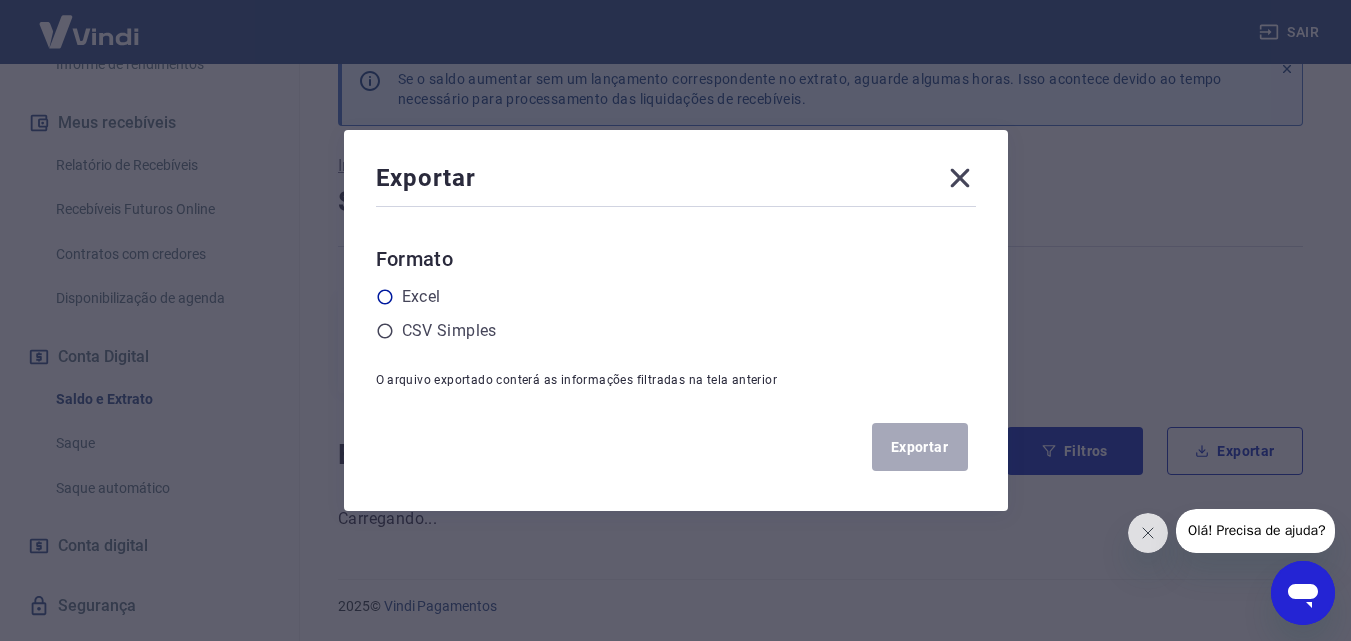 click 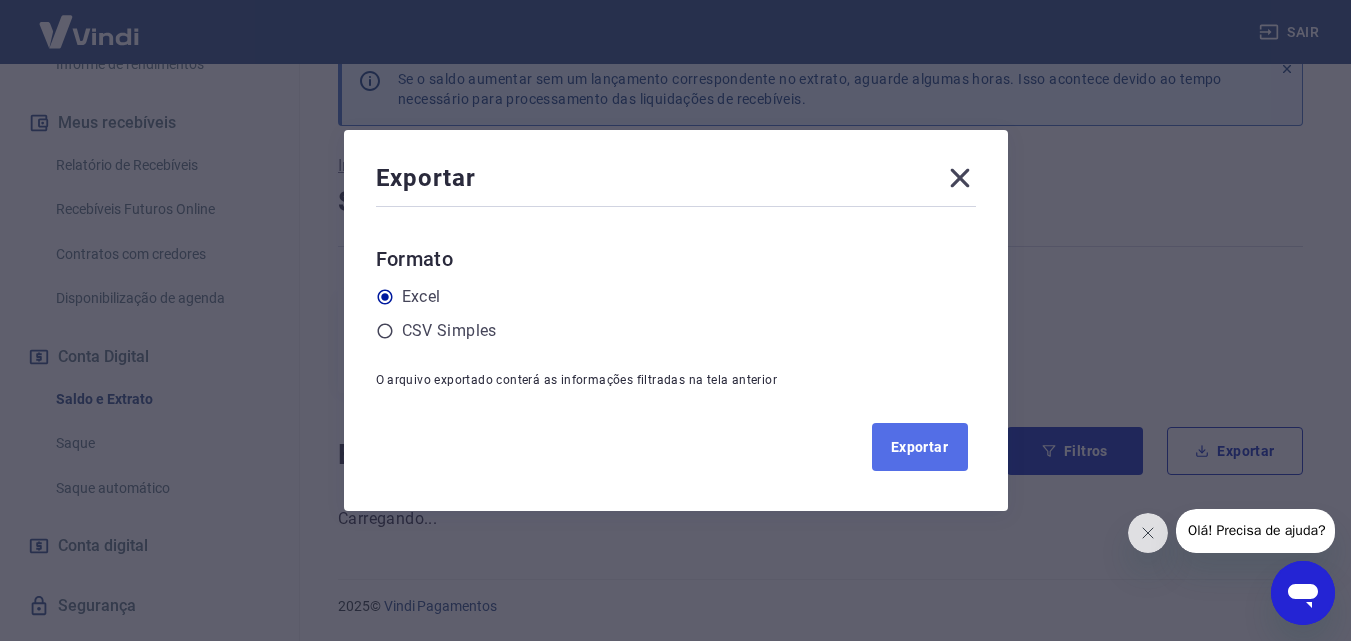 click on "Exportar" at bounding box center (920, 447) 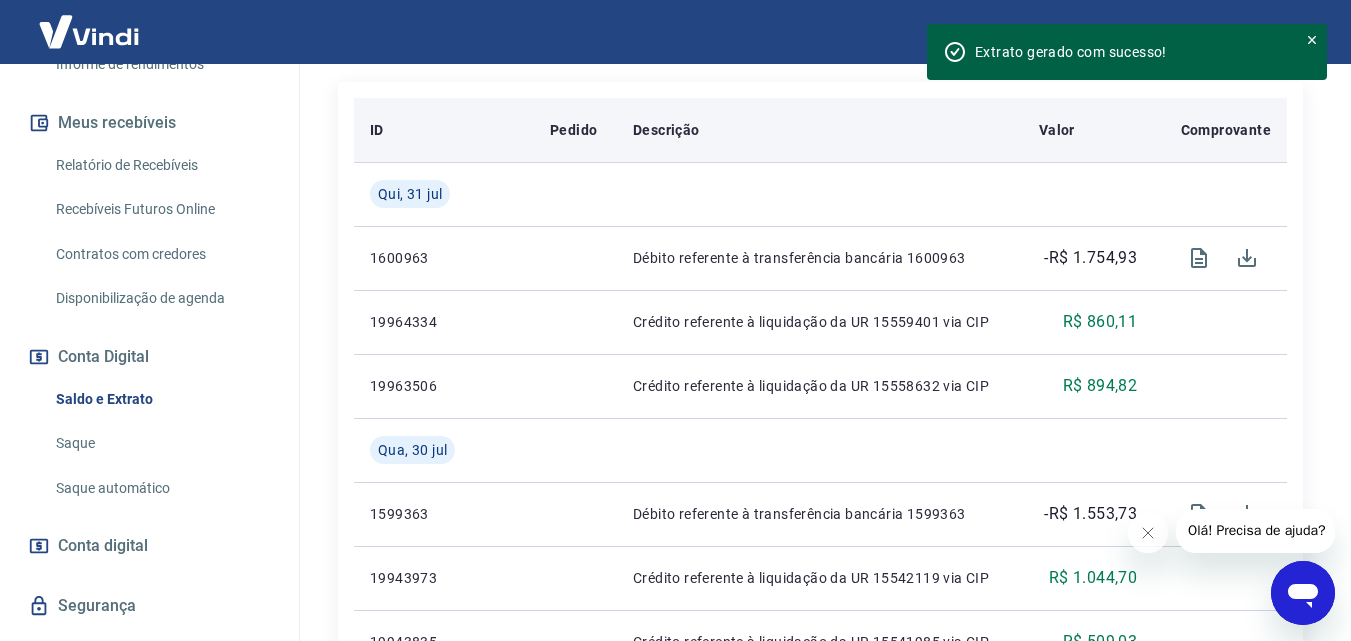 scroll, scrollTop: 336, scrollLeft: 0, axis: vertical 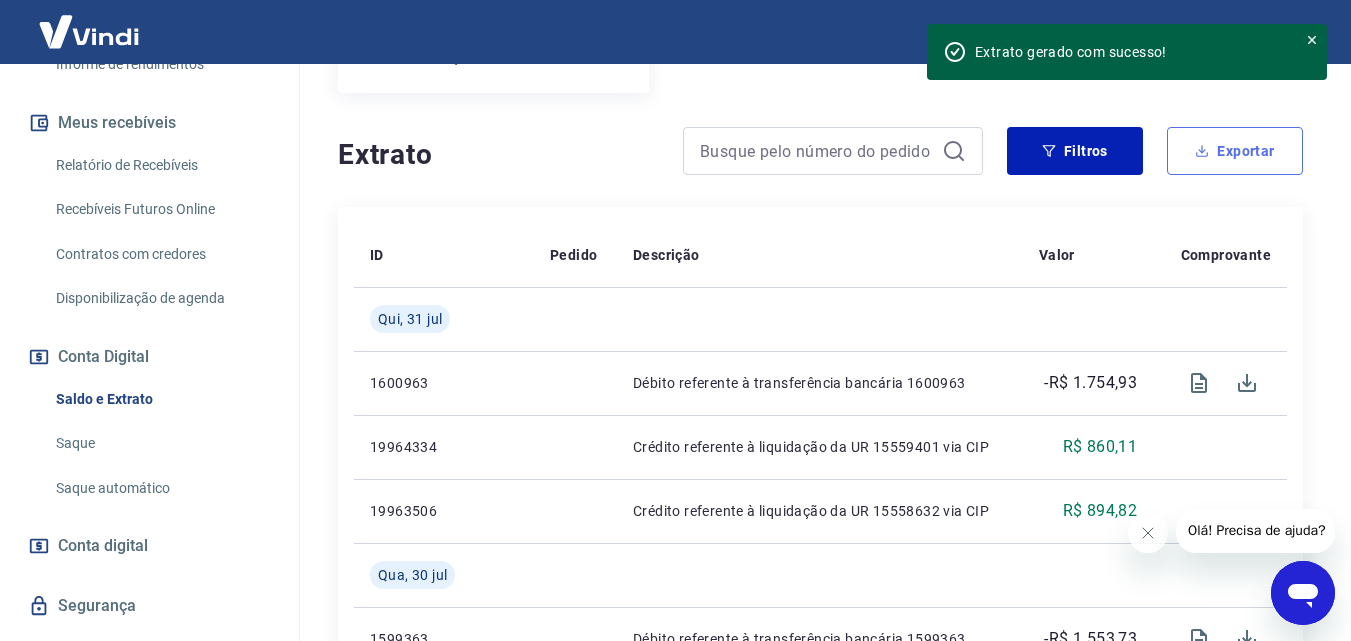 click on "Exportar" at bounding box center (1235, 151) 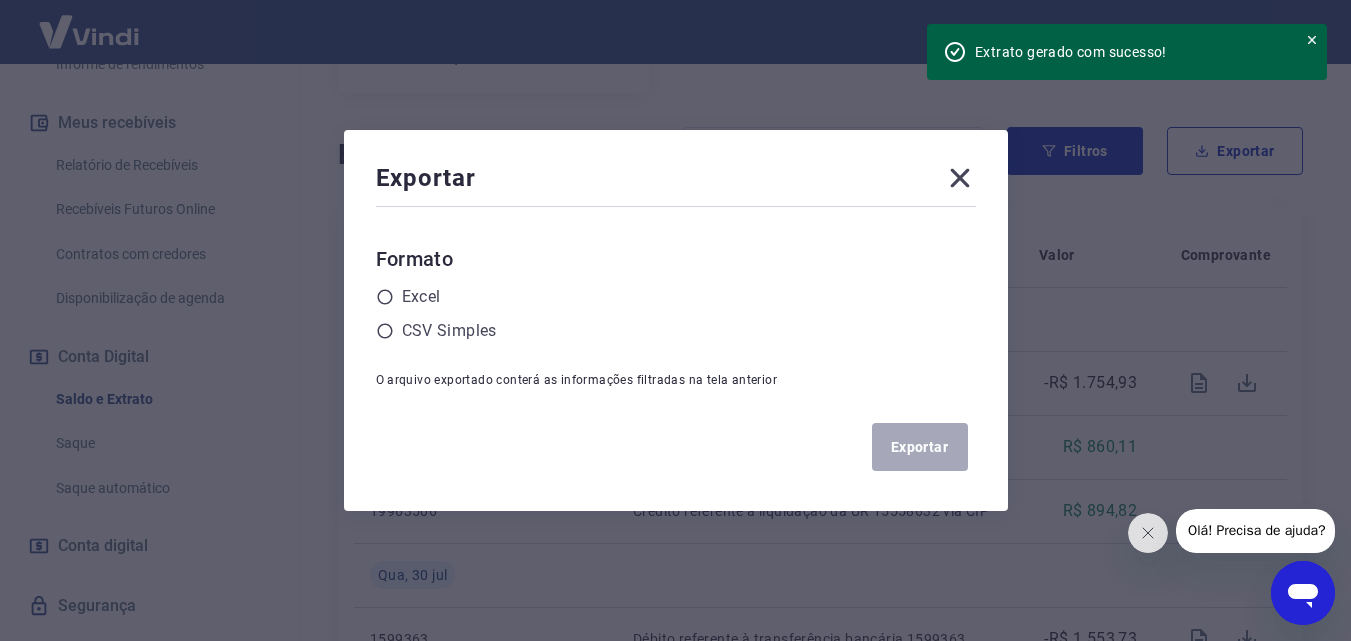 click 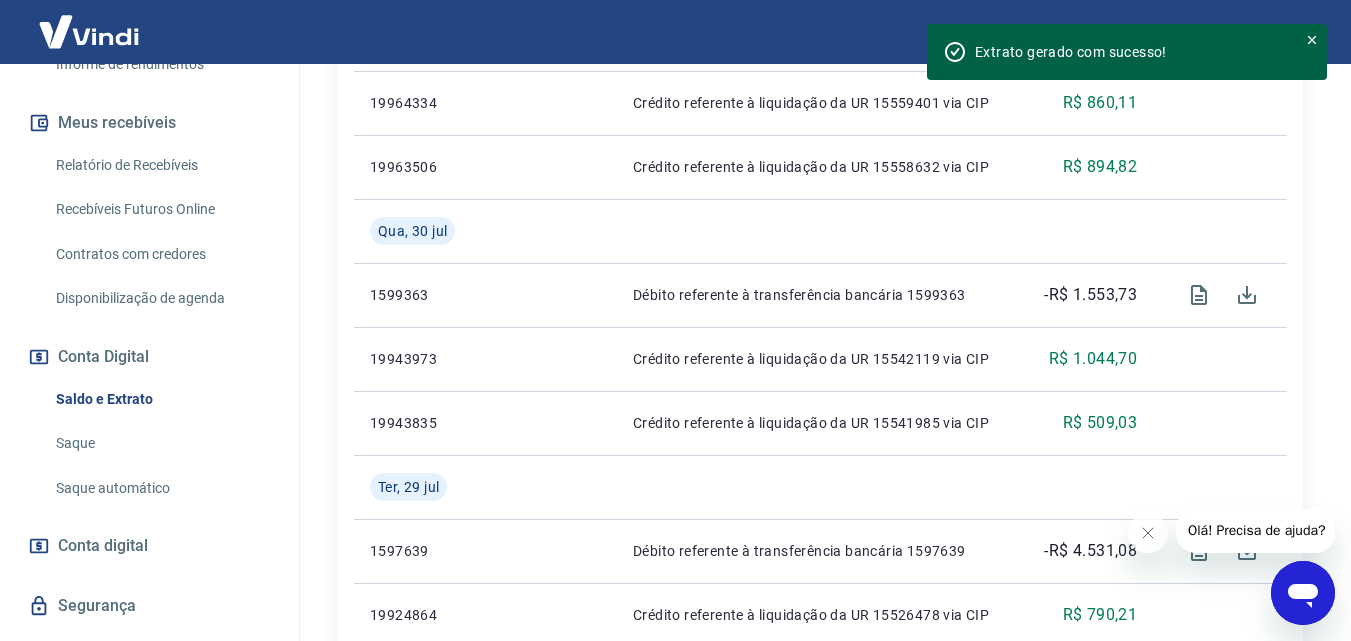 scroll, scrollTop: 736, scrollLeft: 0, axis: vertical 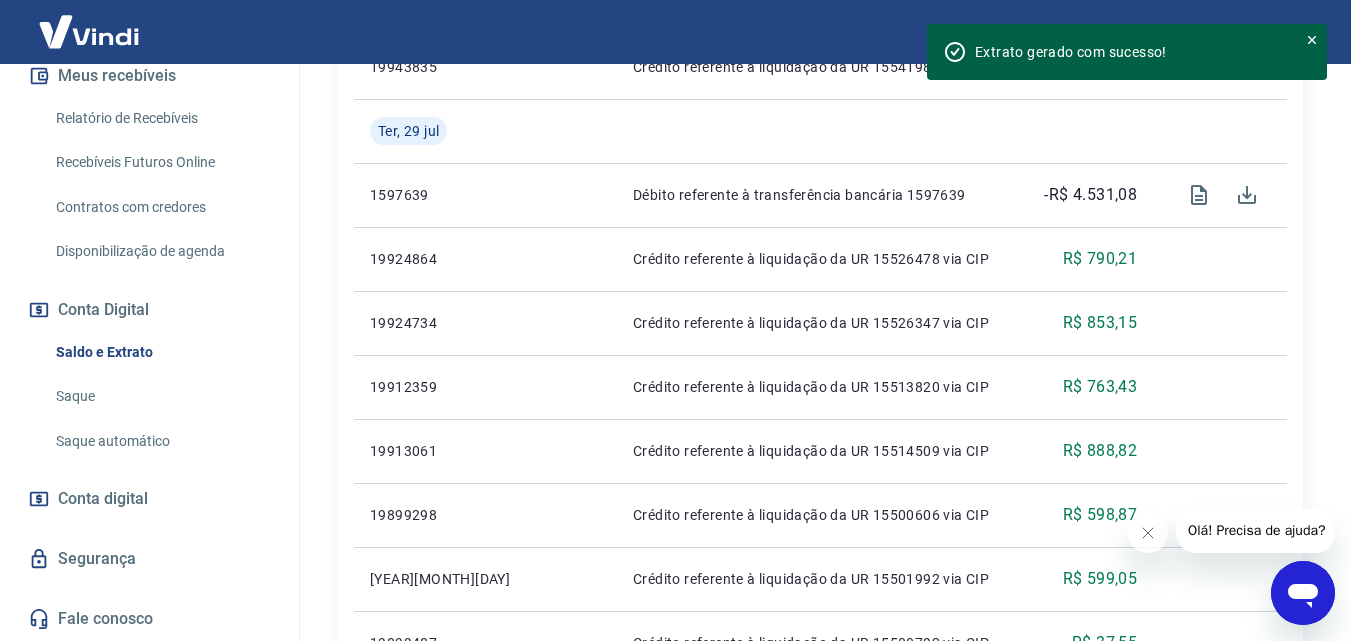 click on "Saldo e Extrato" at bounding box center [161, 352] 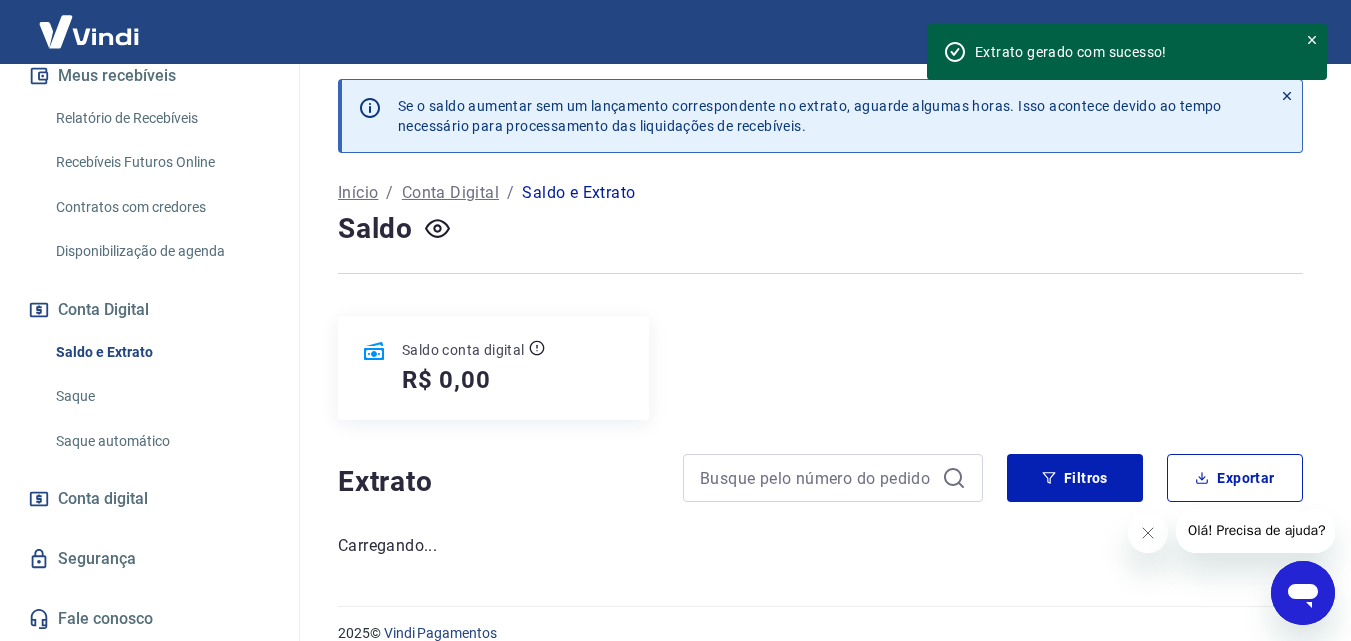 scroll, scrollTop: 36, scrollLeft: 0, axis: vertical 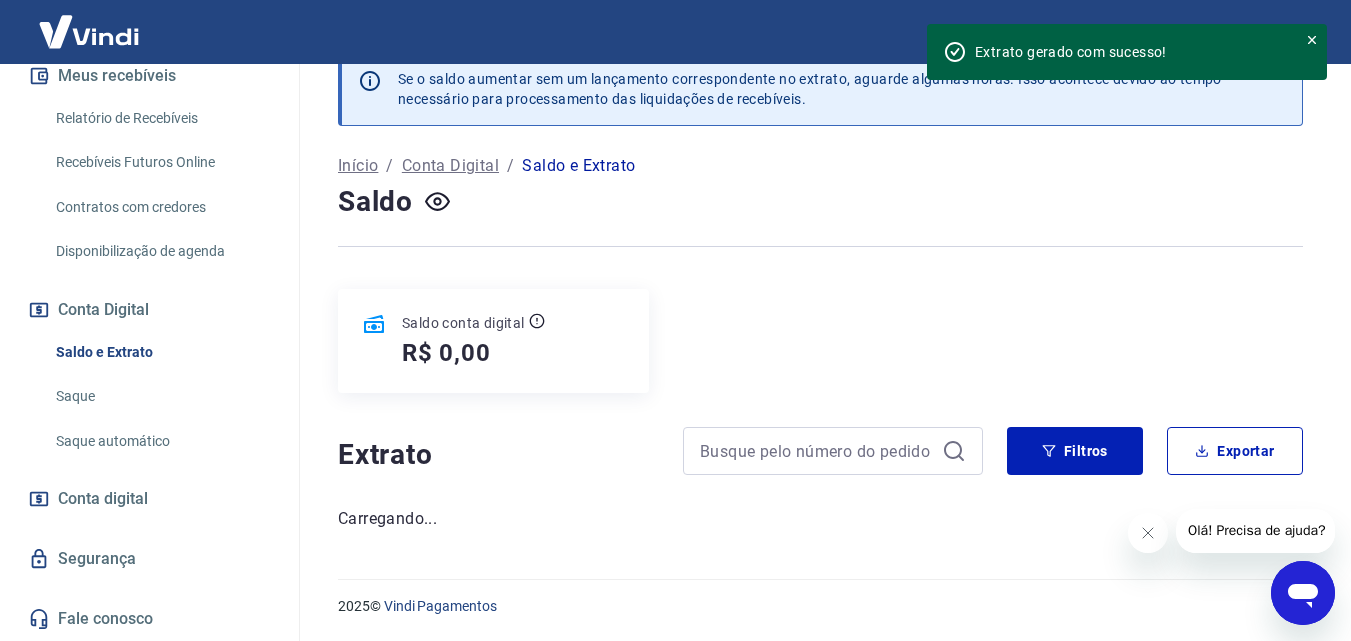 click 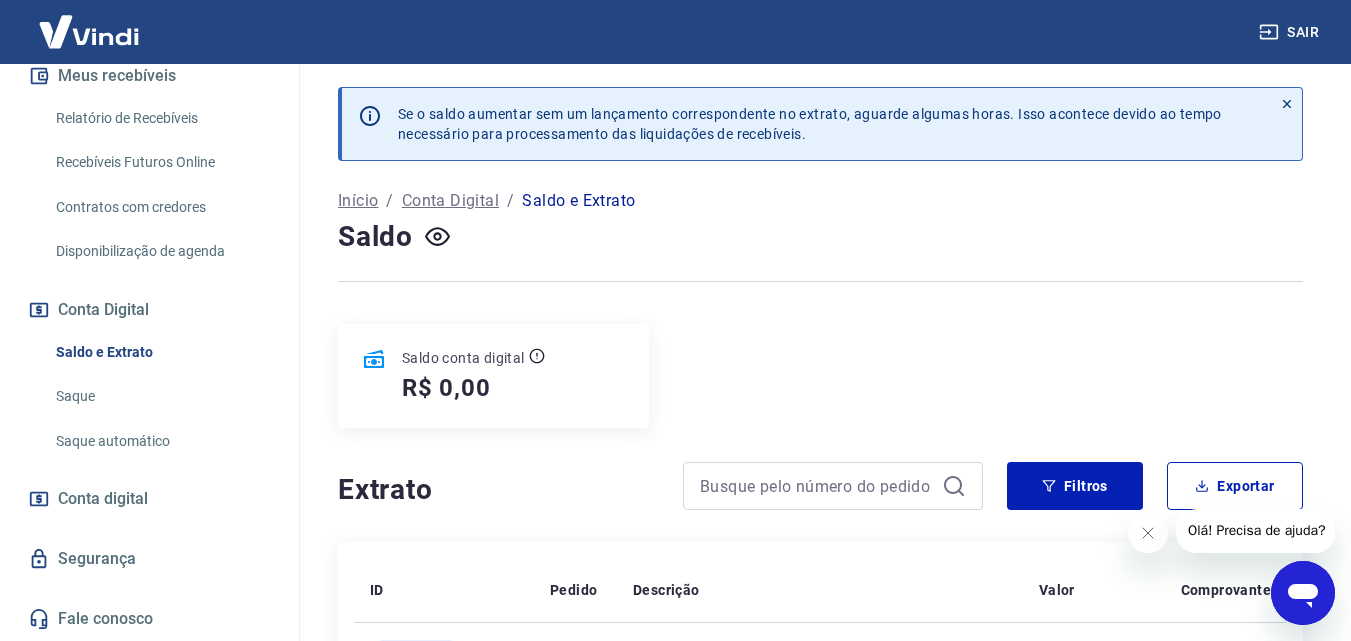 scroll, scrollTop: 0, scrollLeft: 0, axis: both 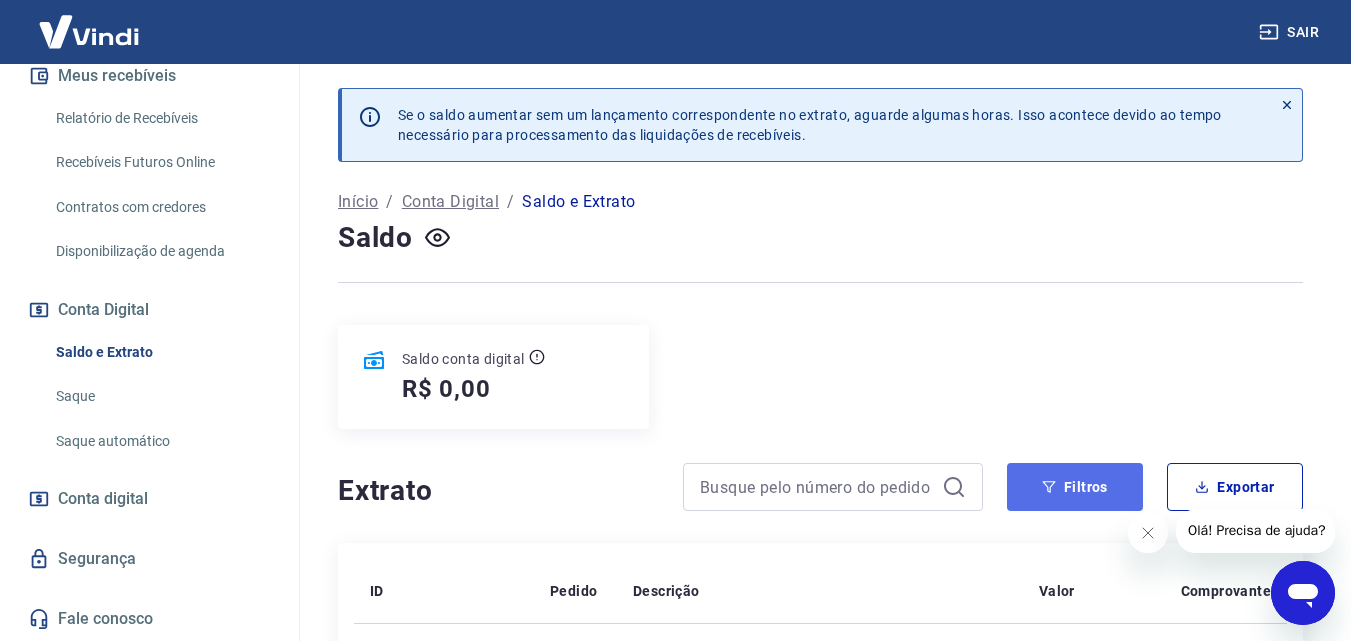 click on "Filtros" at bounding box center (1075, 487) 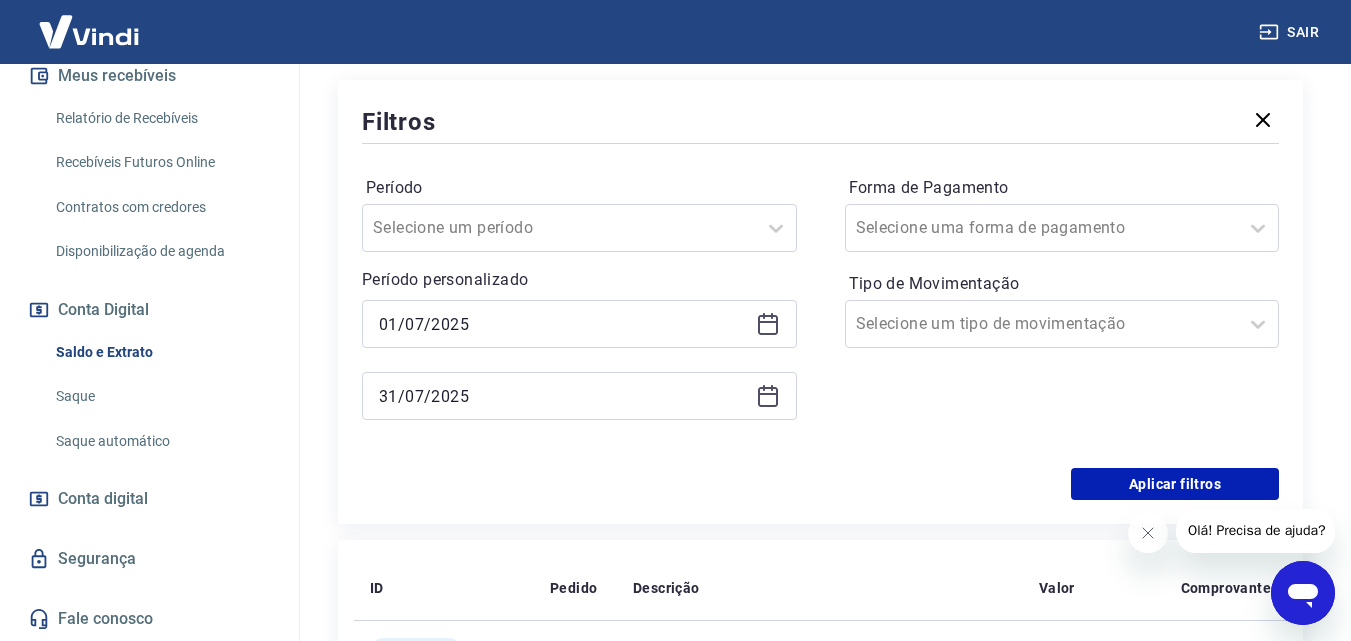 scroll, scrollTop: 400, scrollLeft: 0, axis: vertical 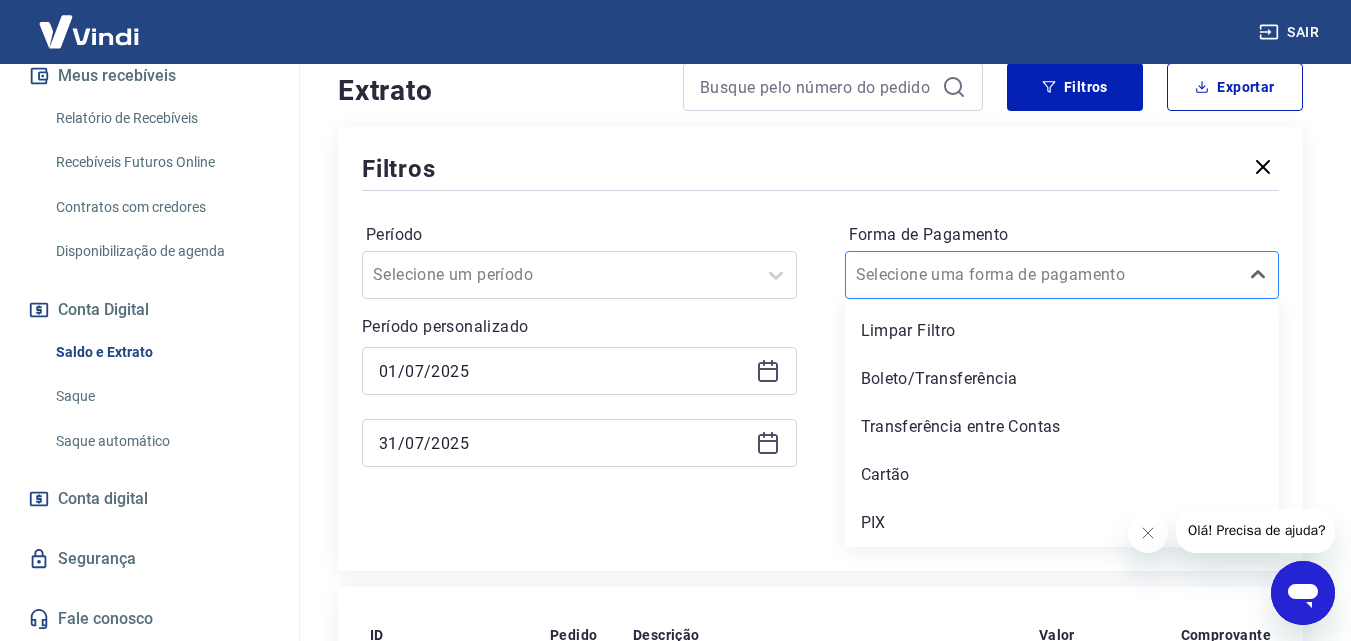 click at bounding box center (1042, 275) 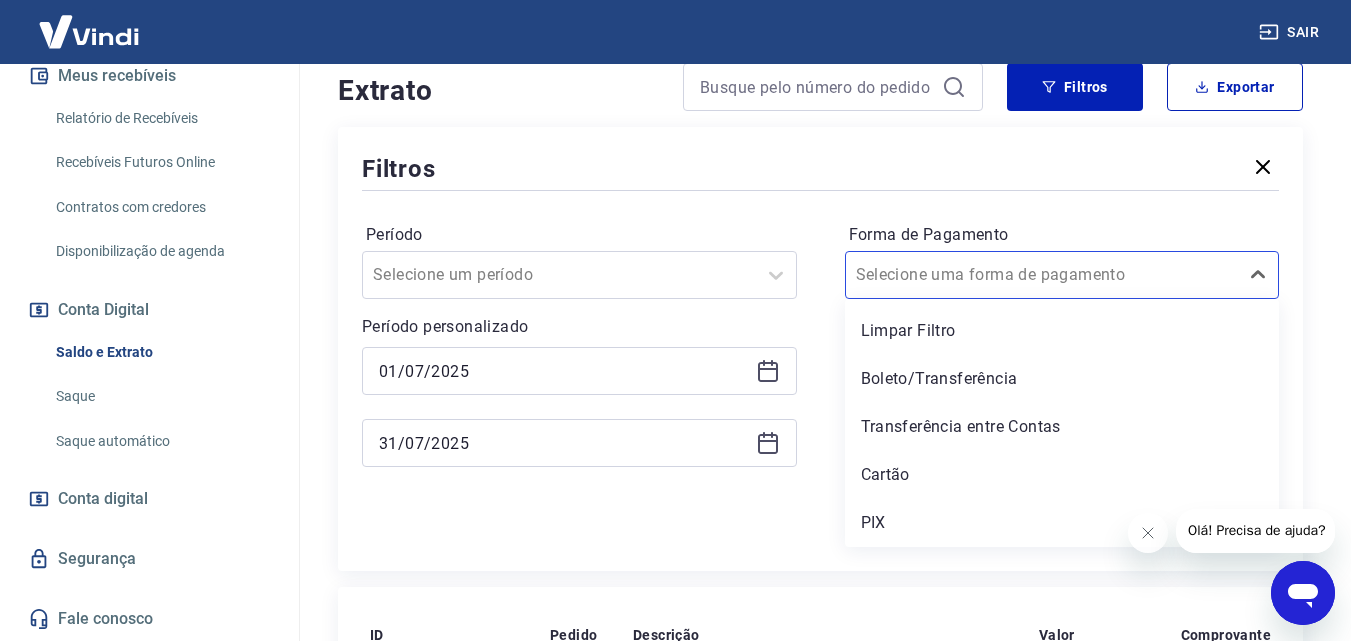 click on "Período Selecione um período Período personalizado 01/07/2025 31/07/2025 Forma de Pagamento option Limpar Filtro focused, 1 of 5. 5 results available. Use Up and Down to choose options, press Enter to select the currently focused option, press Escape to exit the menu, press Tab to select the option and exit the menu. Selecione uma forma de pagamento Limpar Filtro Boleto/Transferência Transferência entre Contas Cartão PIX Tipo de Movimentação Selecione um tipo de movimentação" at bounding box center [820, 355] 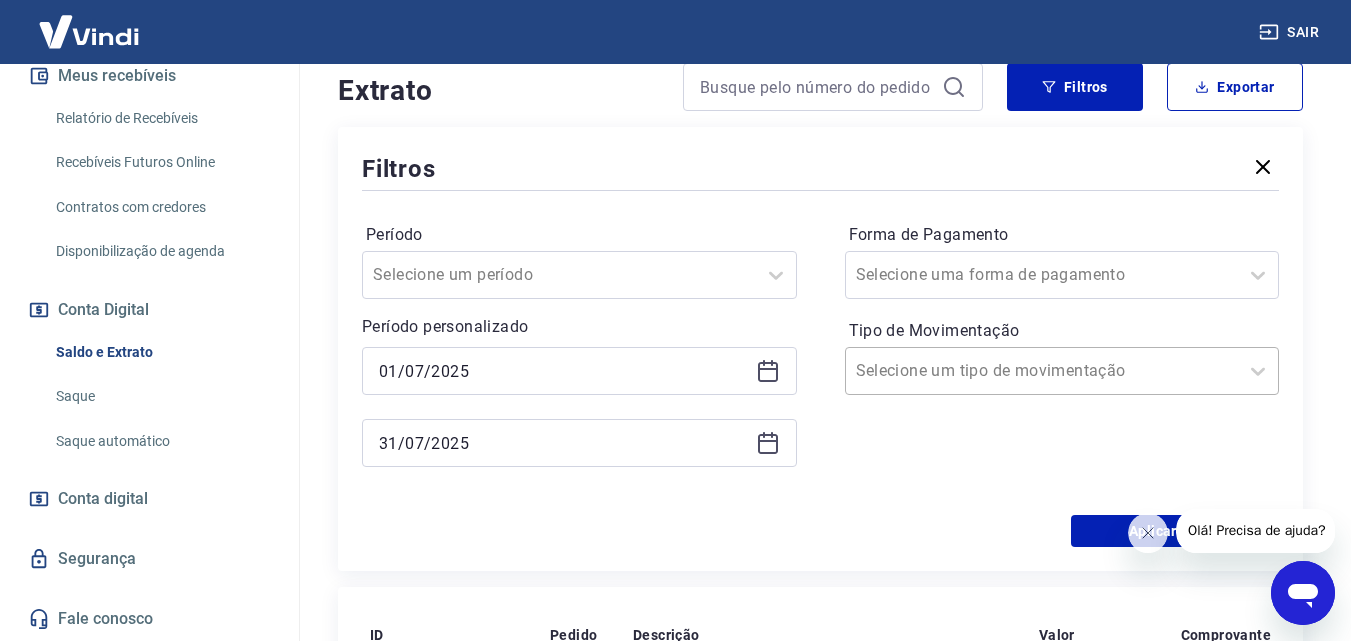 click at bounding box center (1042, 371) 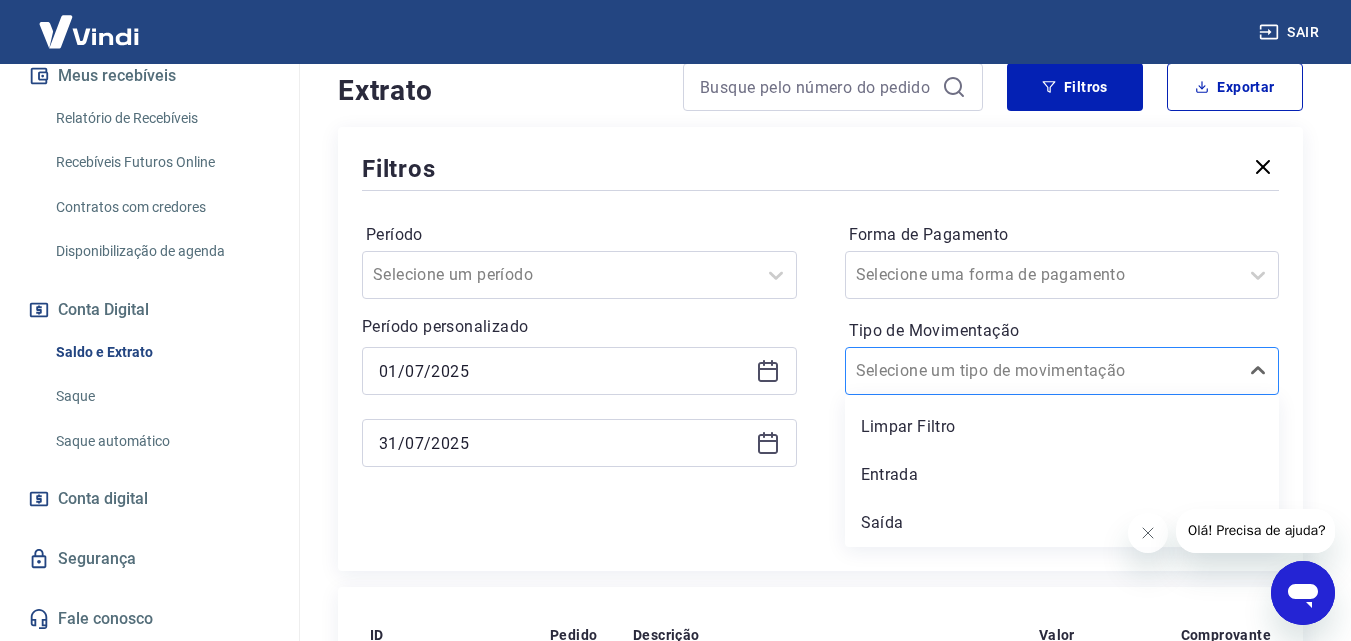 click on "Selecione um tipo de movimentação" at bounding box center [1042, 371] 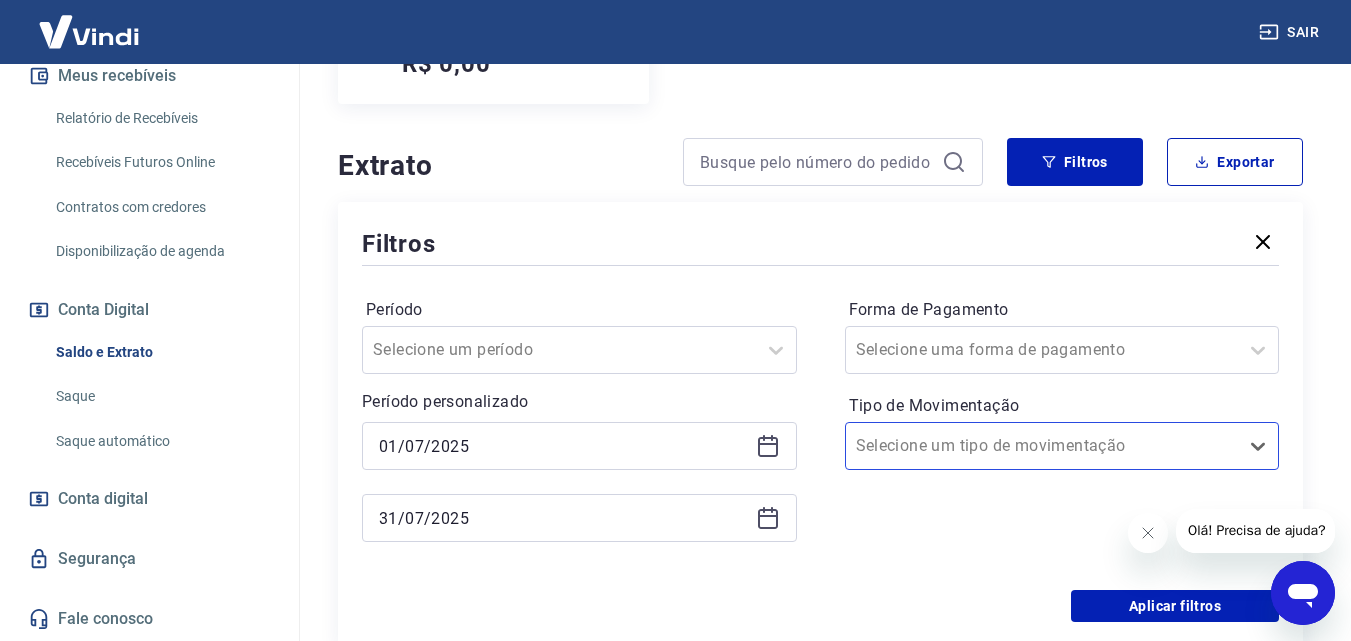 scroll, scrollTop: 200, scrollLeft: 0, axis: vertical 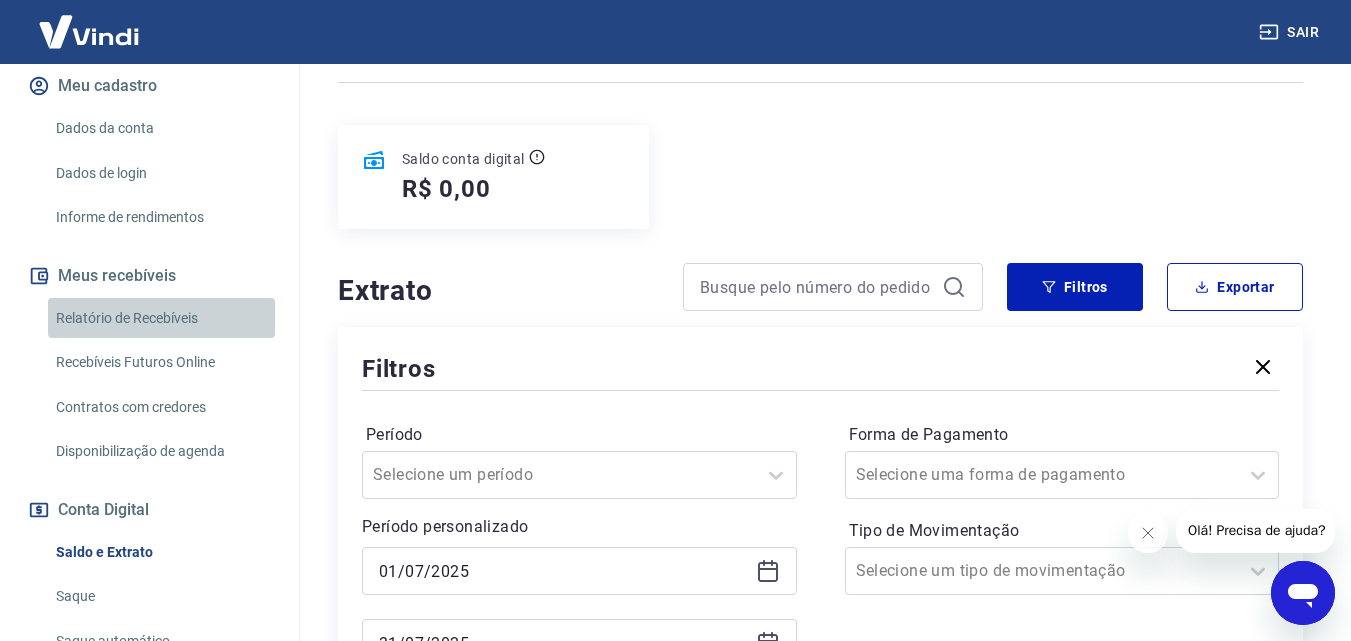 click on "Relatório de Recebíveis" at bounding box center [161, 318] 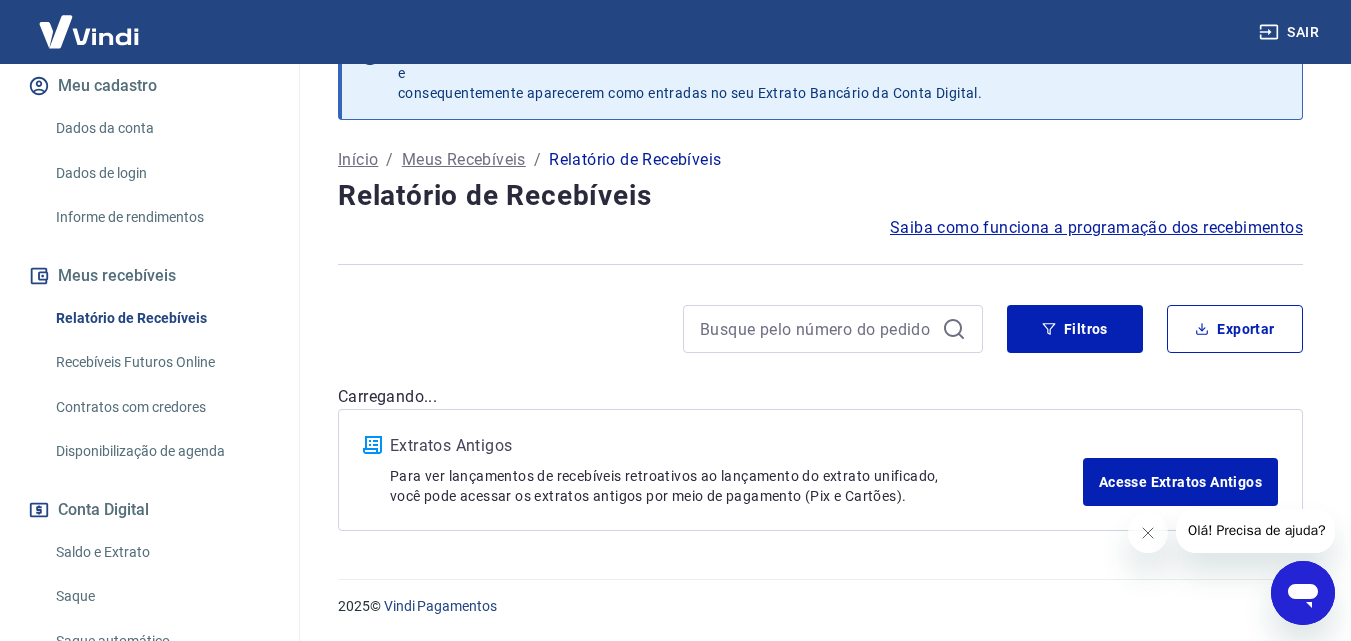 scroll, scrollTop: 62, scrollLeft: 0, axis: vertical 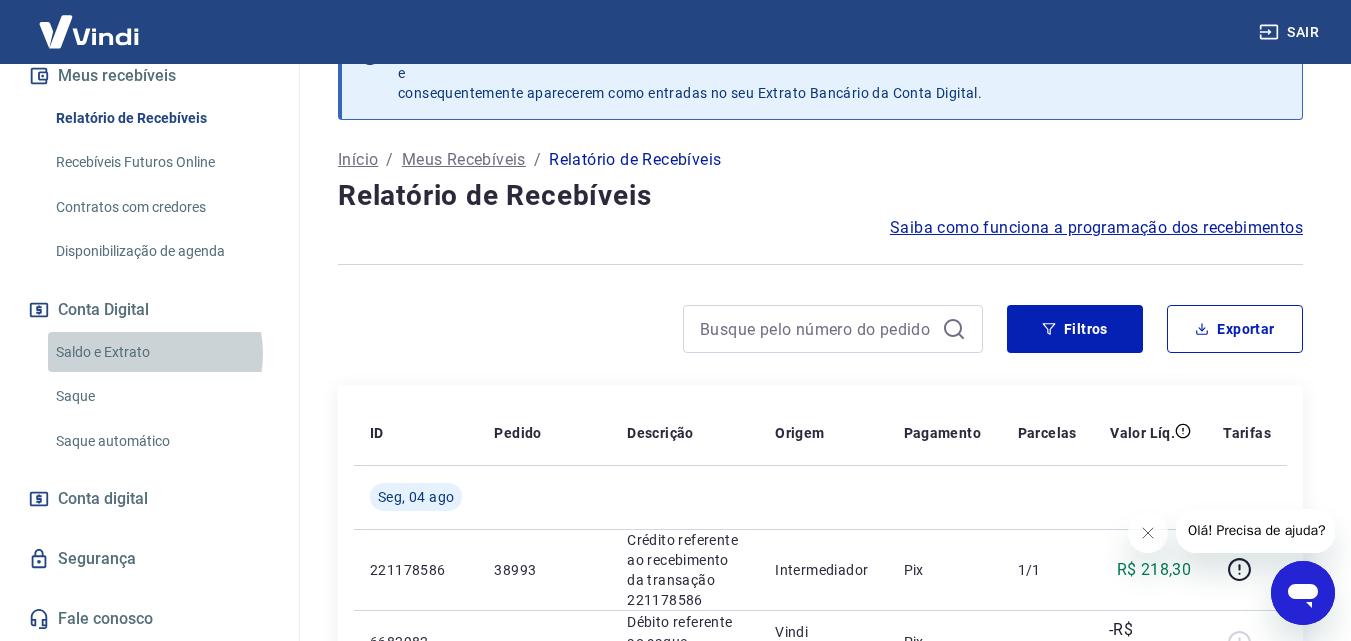 click on "Saldo e Extrato" at bounding box center (161, 352) 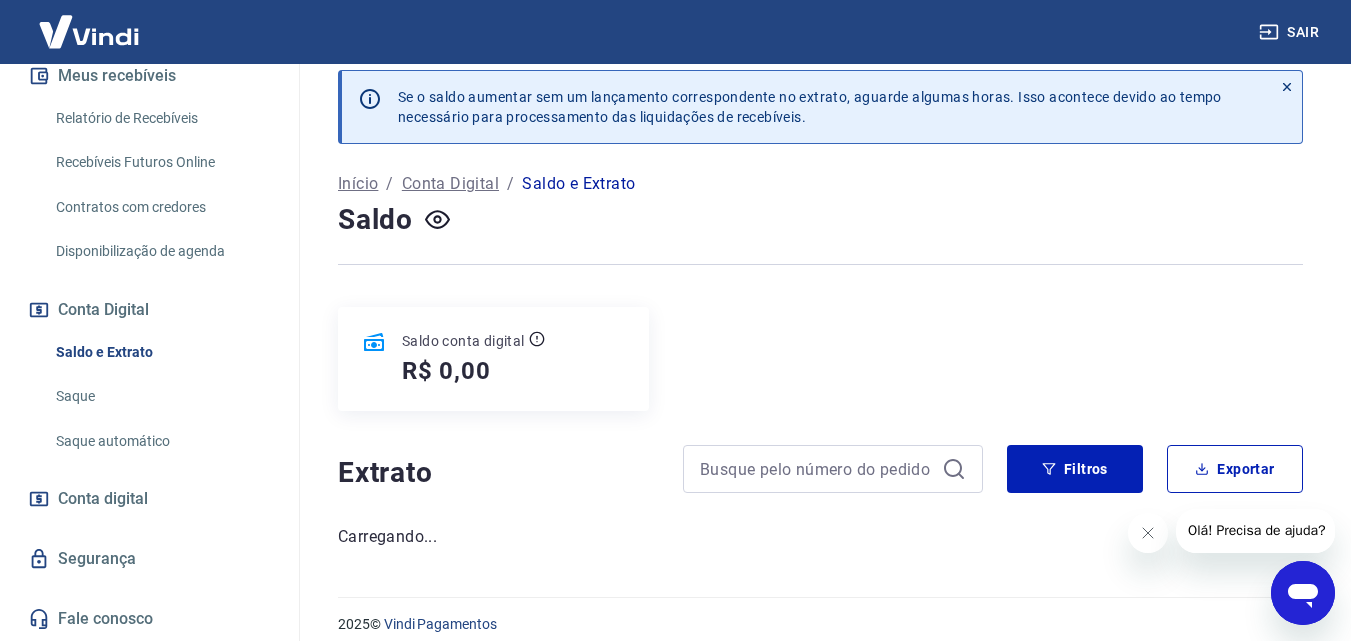 scroll, scrollTop: 36, scrollLeft: 0, axis: vertical 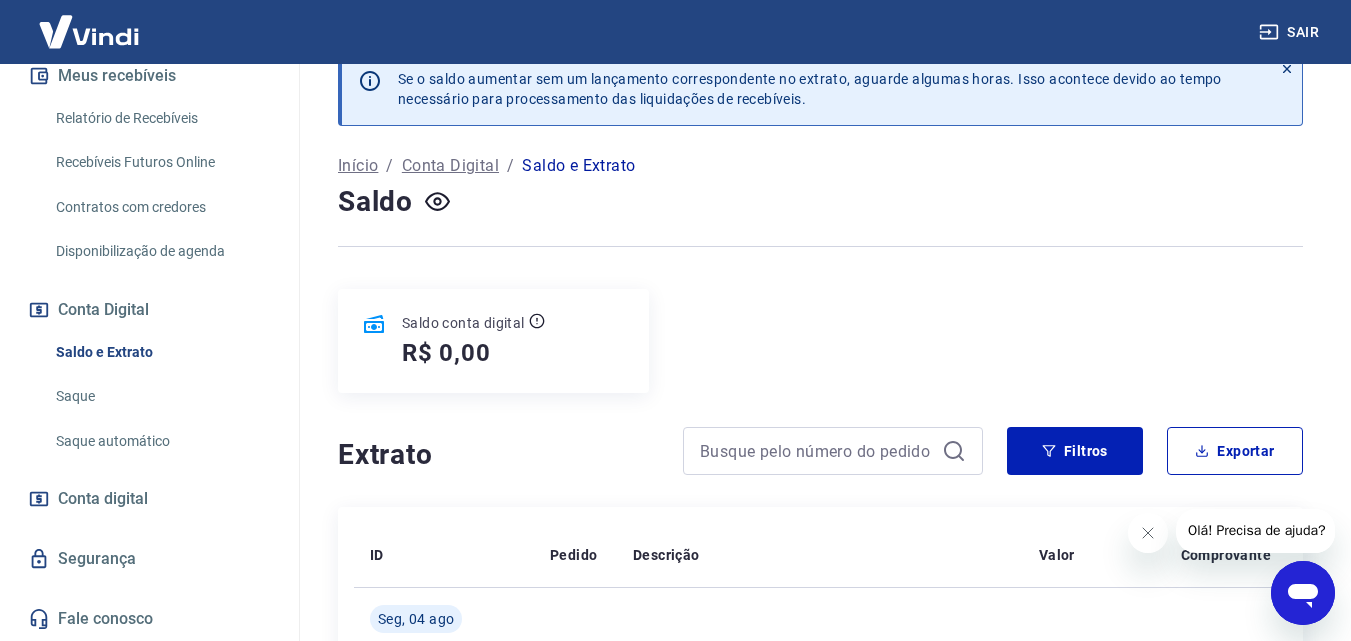 click on "ID Pedido Descrição Valor Comprovante Seg, 04 ago 1604808 Débito referente à transferência bancária 1604808 -R$ 2.177,87 20009672 Crédito referente à liquidação da UR 15596956 via CIP R$ 66,52 20006760 Crédito referente à liquidação da UR 15594241 via CIP R$ 989,82 20005357 Crédito referente à liquidação da UR 15592928 via CIP R$ 1.121,53 Sex, 01 ago 1602660 Débito referente à transferência bancária 1602660 -R$ 456,67 19985744 Crédito referente à liquidação da UR 15576991 via CIP R$ 308,53 19985308 Crédito referente à liquidação da UR 15576569 via CIP R$ 148,14 Qui, 31 jul 1600963 Débito referente à transferência bancária 1600963 -R$ 1.754,93 19964334 Crédito referente à liquidação da UR 15559401 via CIP R$ 860,11 19963506 Crédito referente à liquidação da UR 15558632 via CIP R$ 894,82 Qua, 30 jul 1599363 Débito referente à transferência bancária 1599363 -R$ 1.553,73 19943973 Crédito referente à liquidação da UR 15542119 via CIP R$ 1.044,70 1597639" at bounding box center [820, 1355] 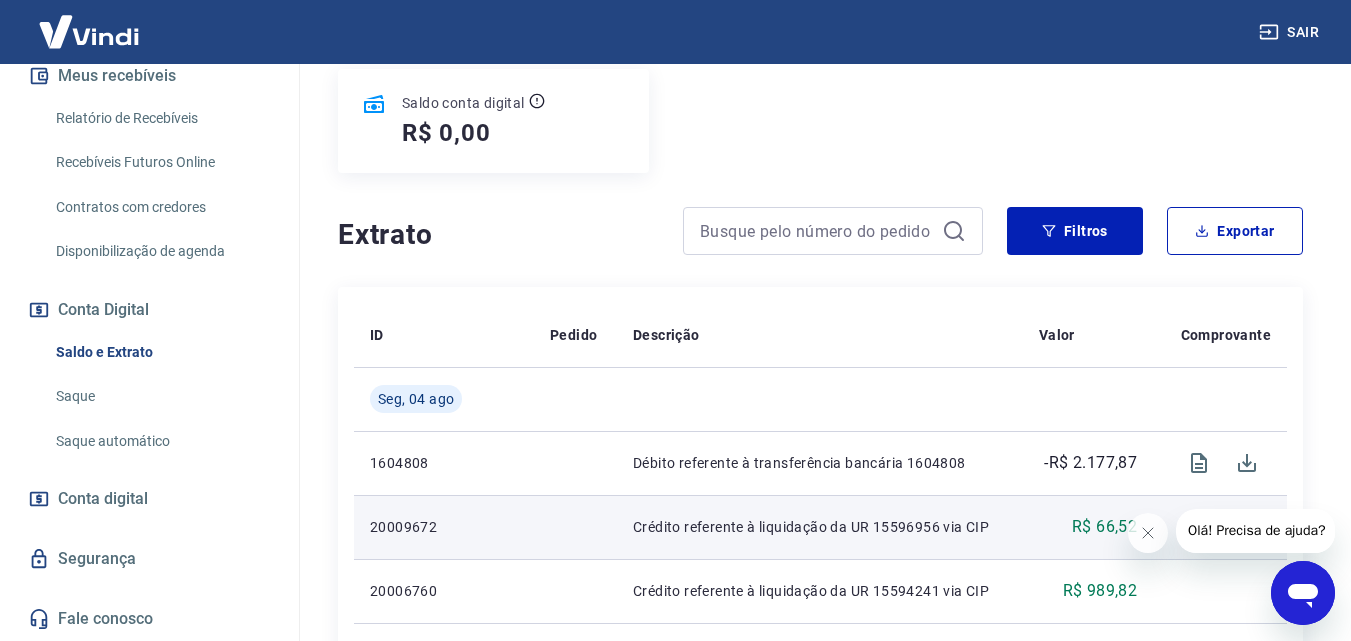 scroll, scrollTop: 136, scrollLeft: 0, axis: vertical 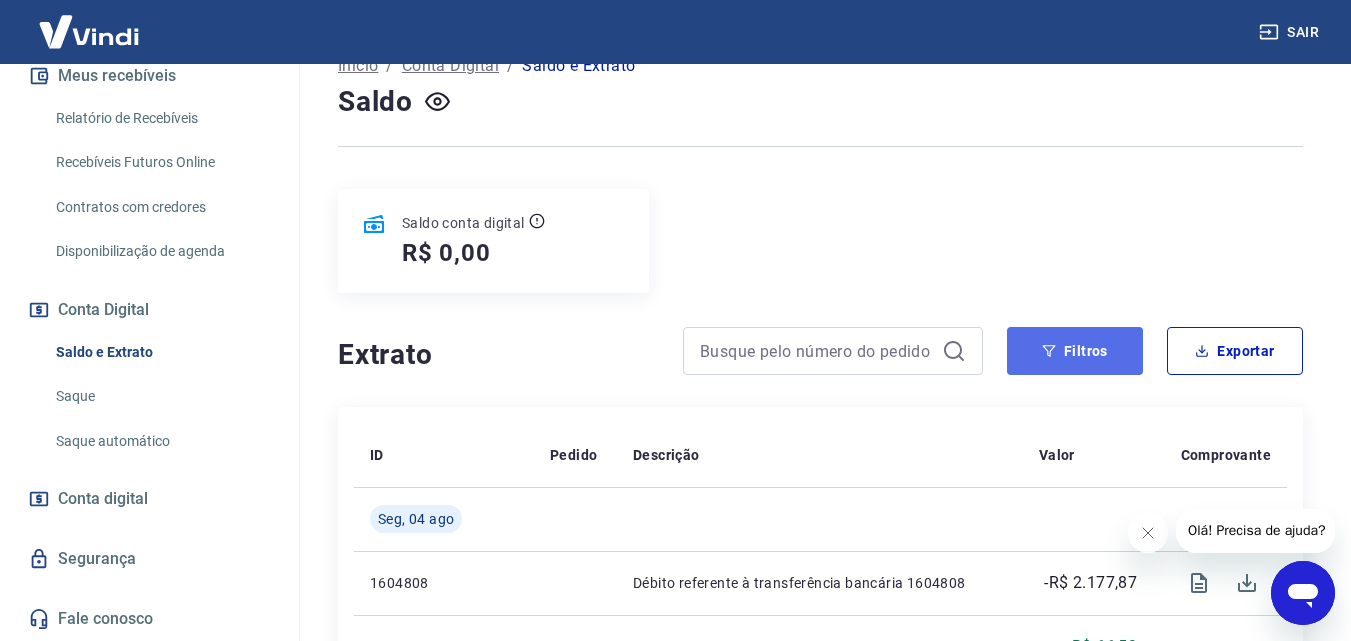 click on "Filtros" at bounding box center (1075, 351) 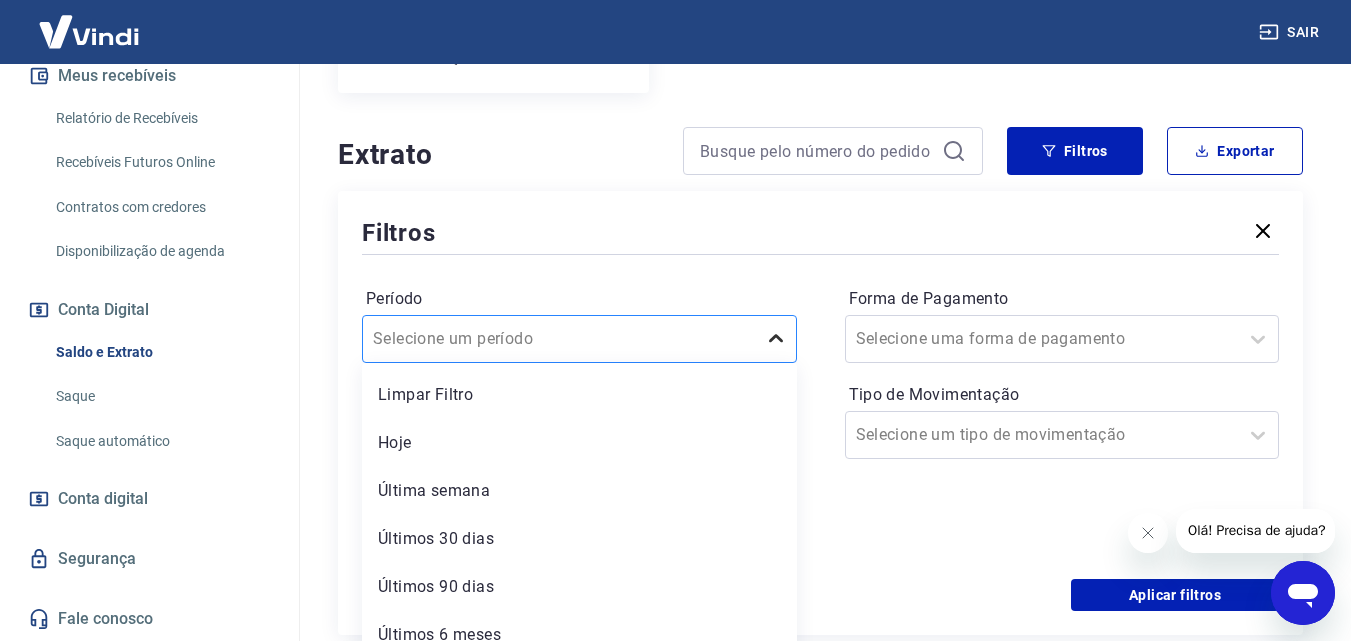 scroll, scrollTop: 354, scrollLeft: 0, axis: vertical 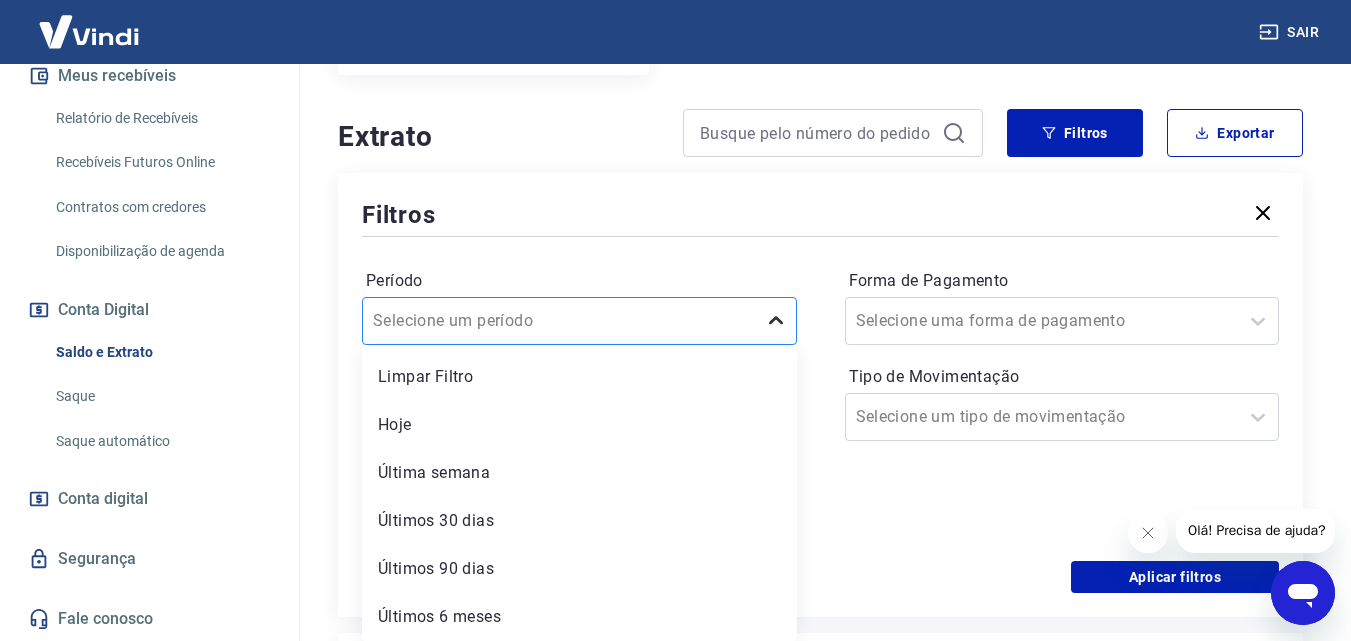 click on "option Limpar Filtro focused, 1 of 6. 6 results available. Use Up and Down to choose options, press Enter to select the currently focused option, press Escape to exit the menu, press Tab to select the option and exit the menu. Selecione um período Limpar Filtro Hoje Última semana Últimos 30 dias Últimos 90 dias Últimos 6 meses" at bounding box center (579, 321) 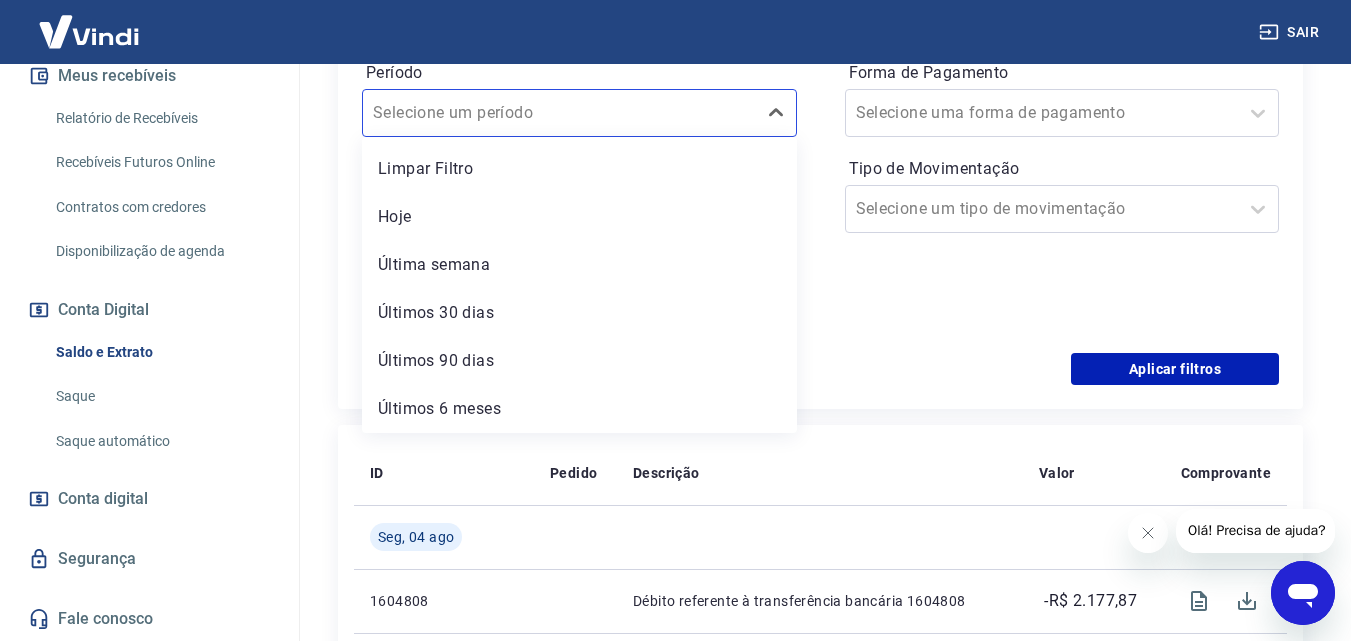 scroll, scrollTop: 554, scrollLeft: 0, axis: vertical 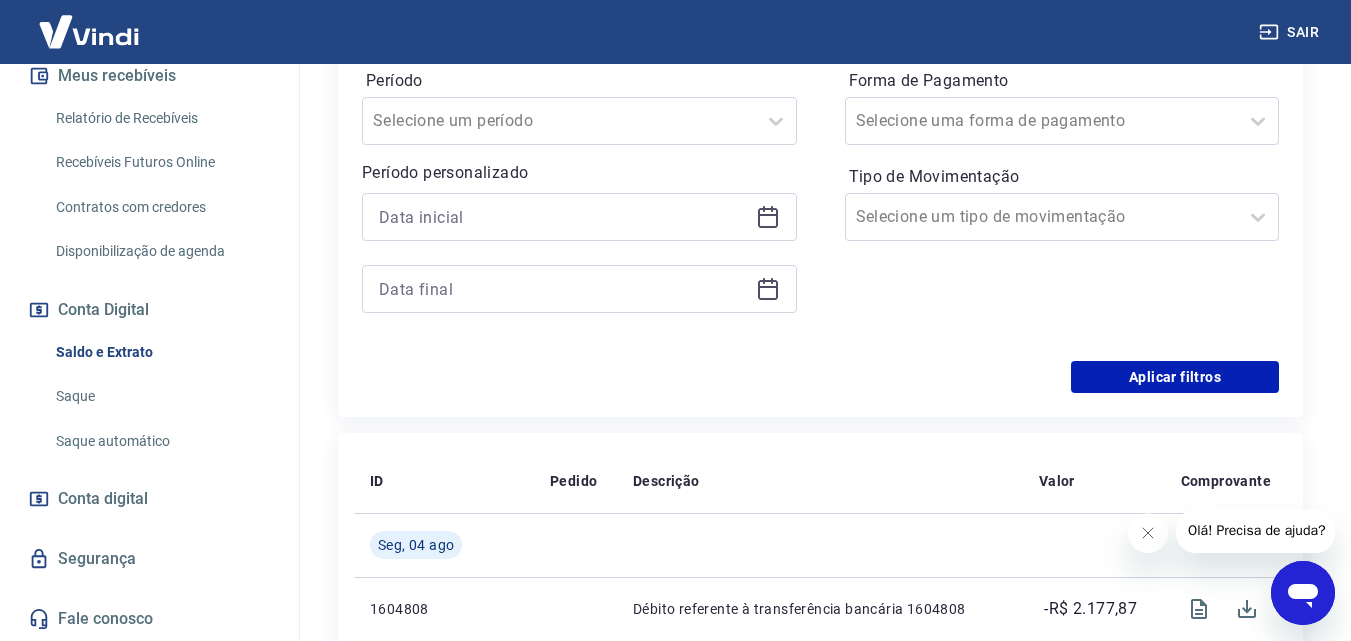 click 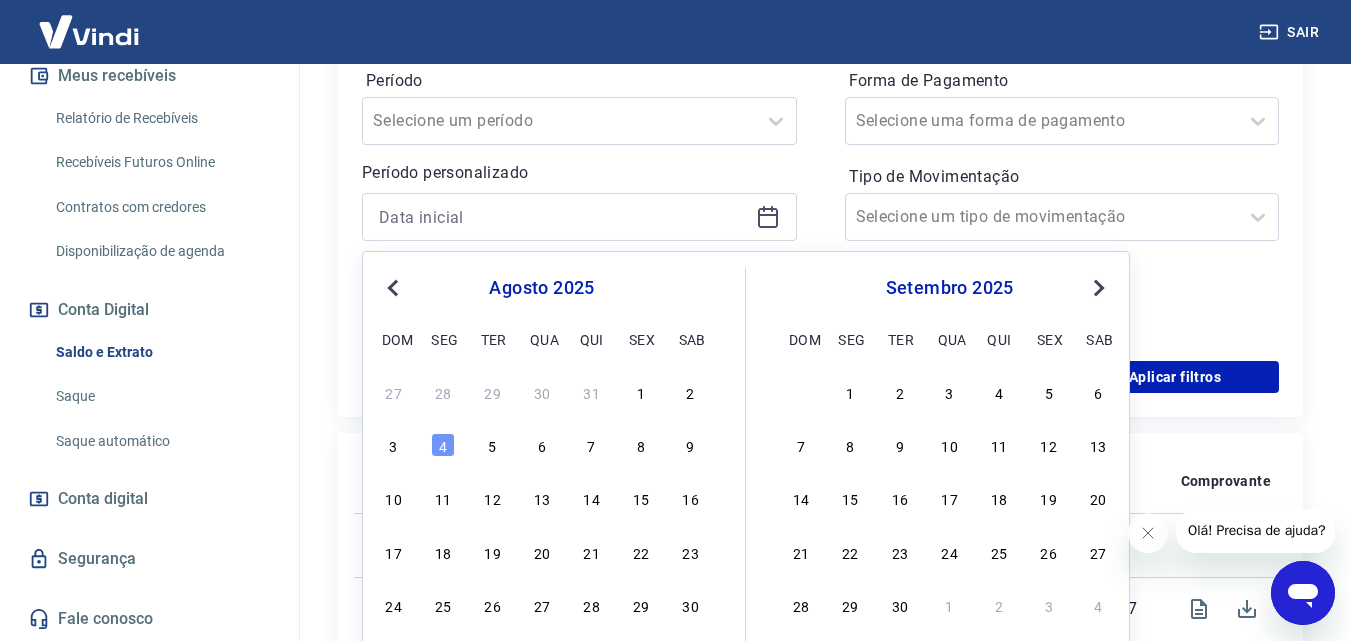 click on "Previous Month" at bounding box center [395, 287] 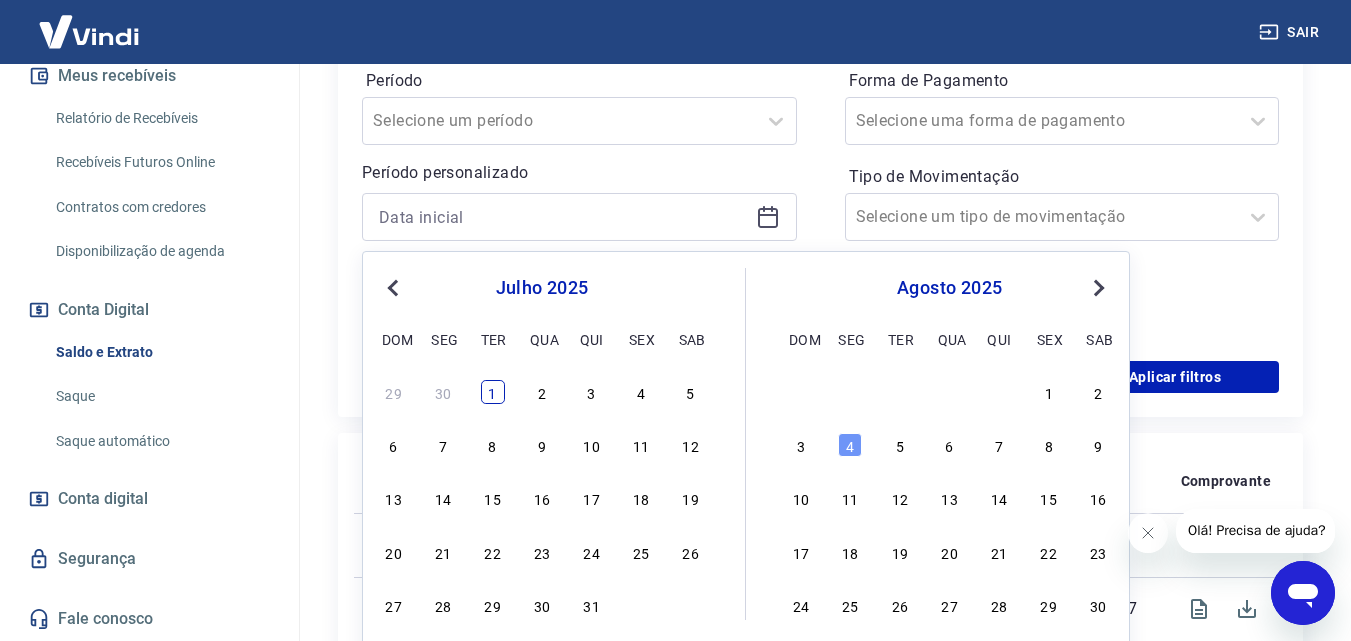 click on "1" at bounding box center [493, 392] 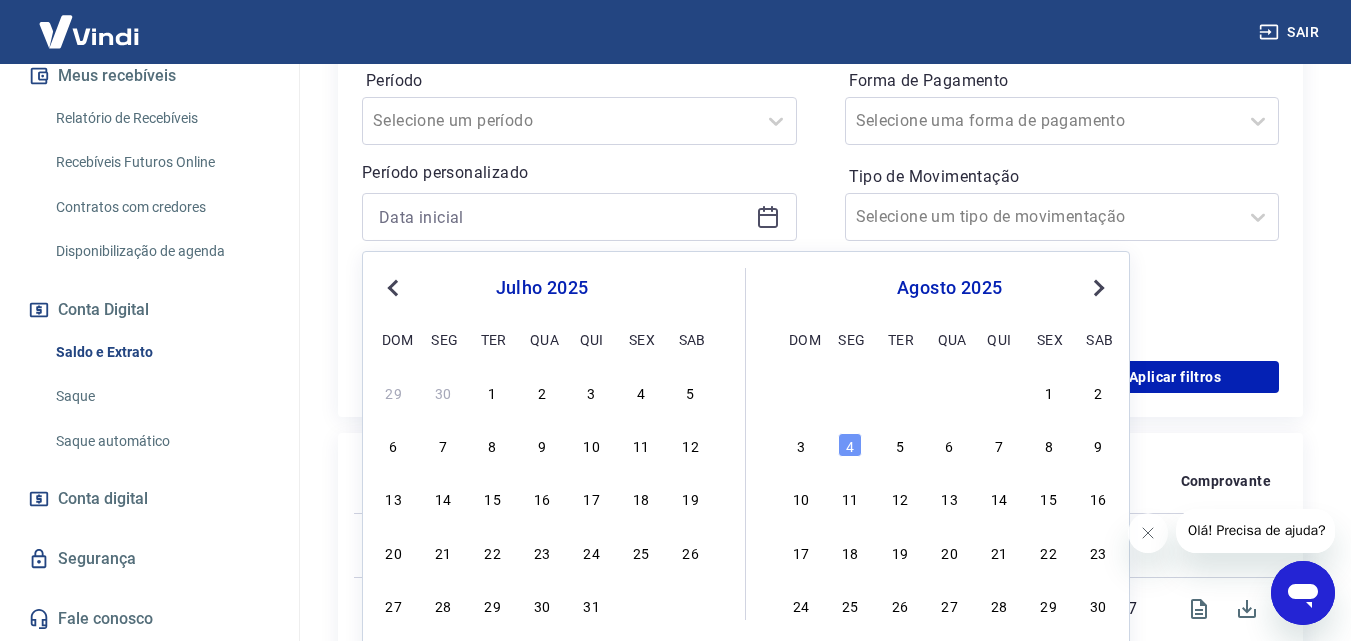 type on "01/07/2025" 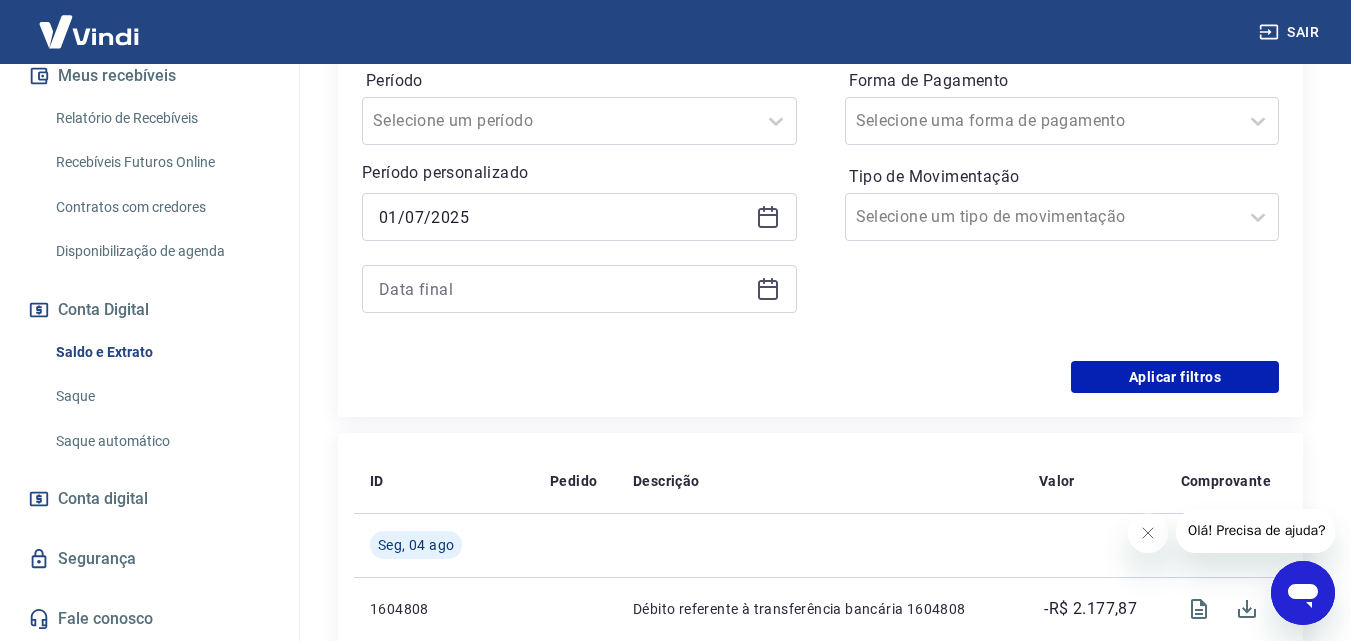 click at bounding box center [579, 289] 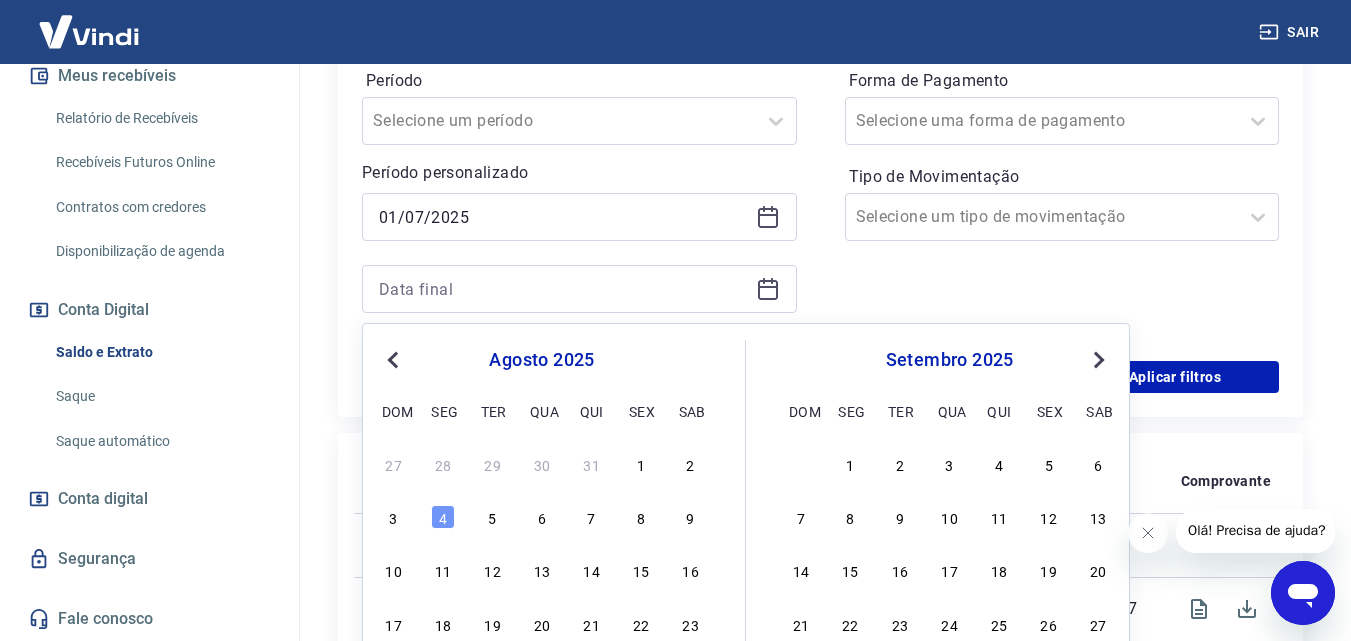 click on "Previous Month" at bounding box center [393, 360] 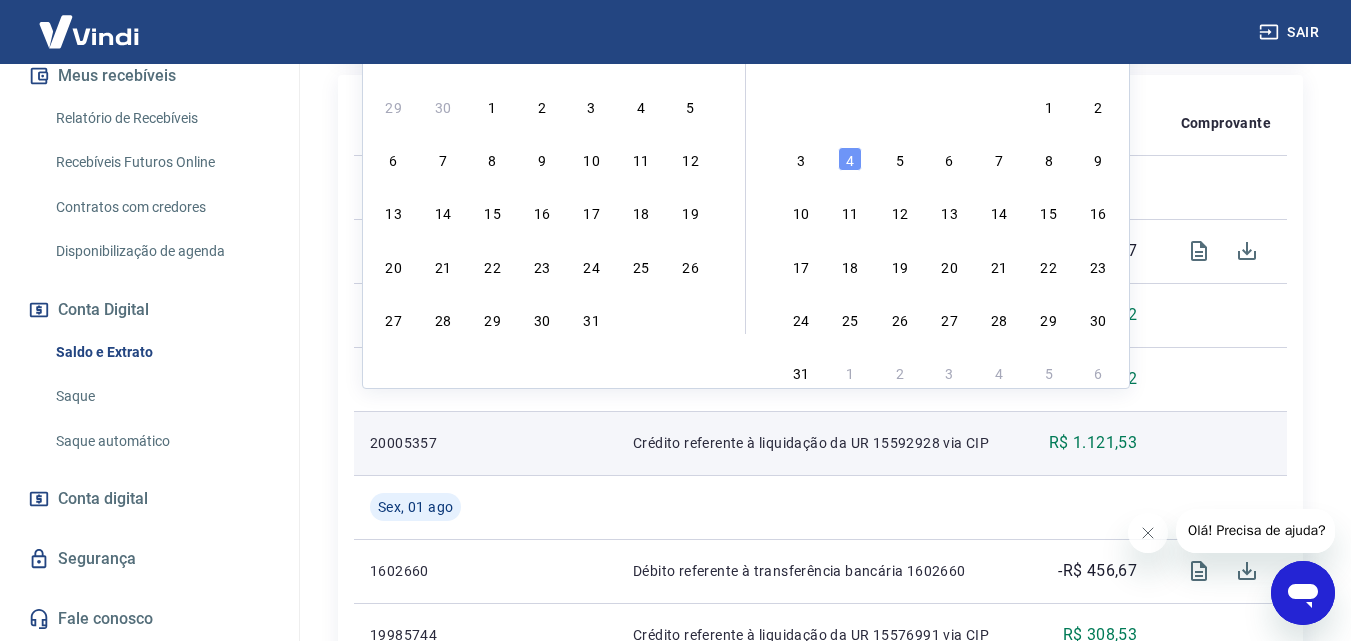 scroll, scrollTop: 954, scrollLeft: 0, axis: vertical 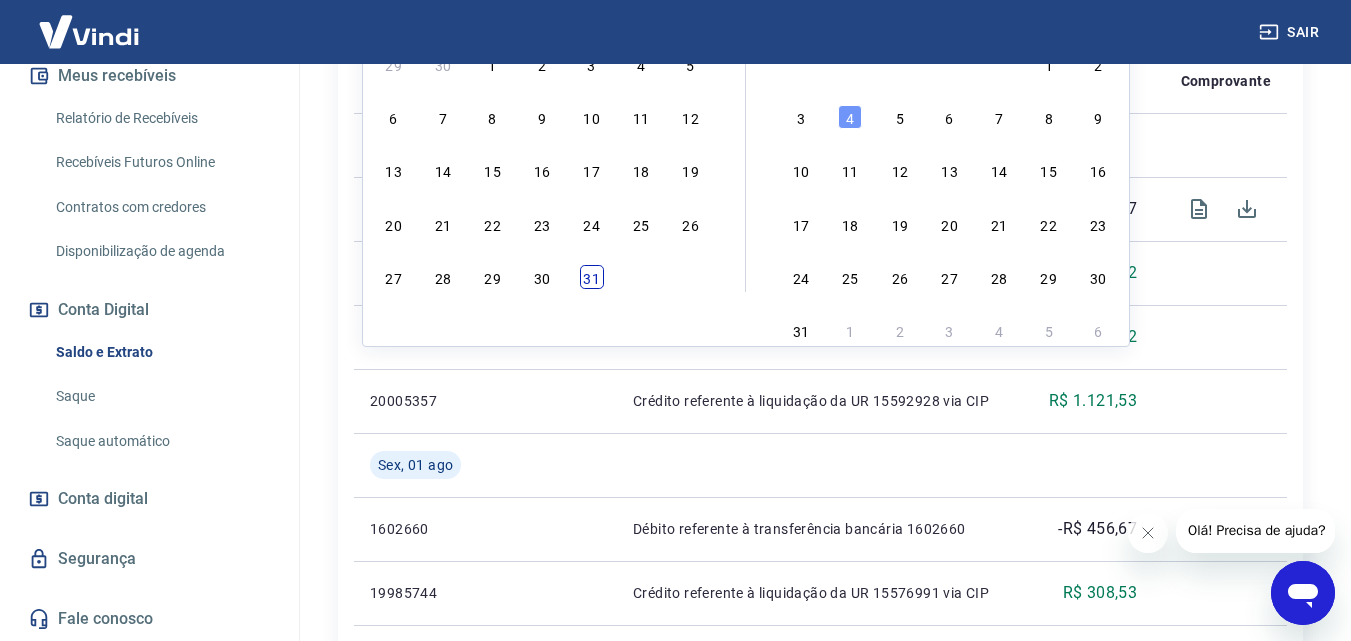 click on "31" at bounding box center [592, 277] 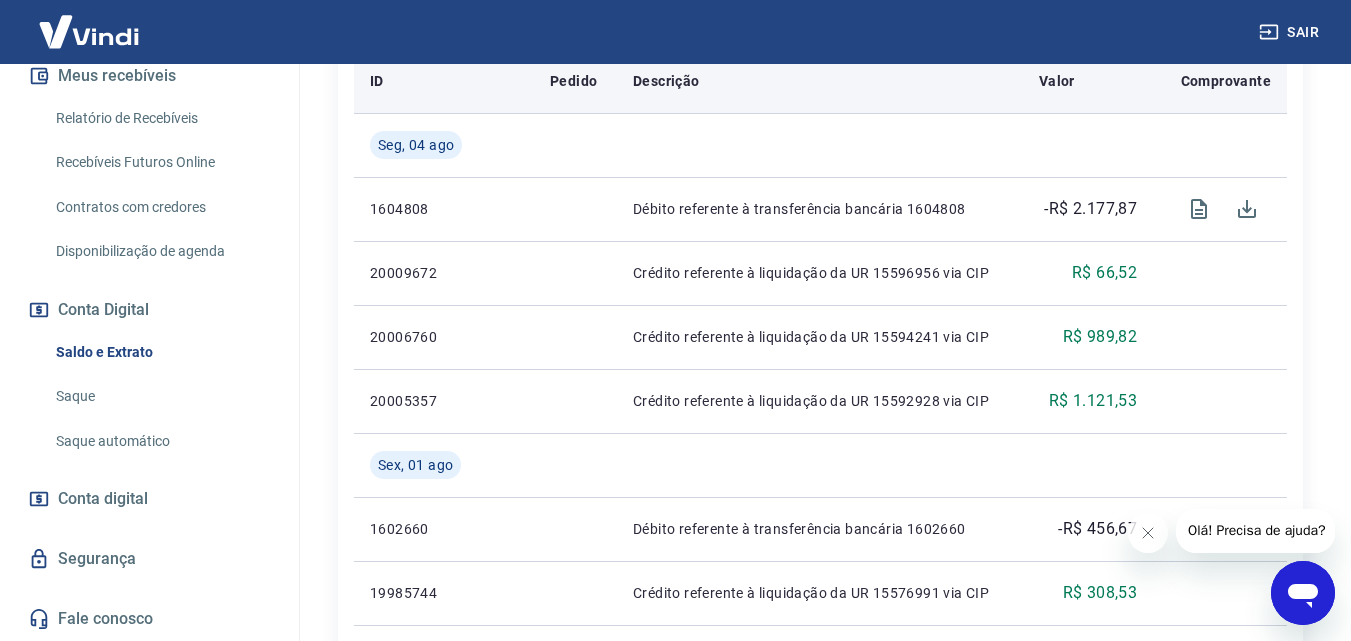 scroll, scrollTop: 654, scrollLeft: 0, axis: vertical 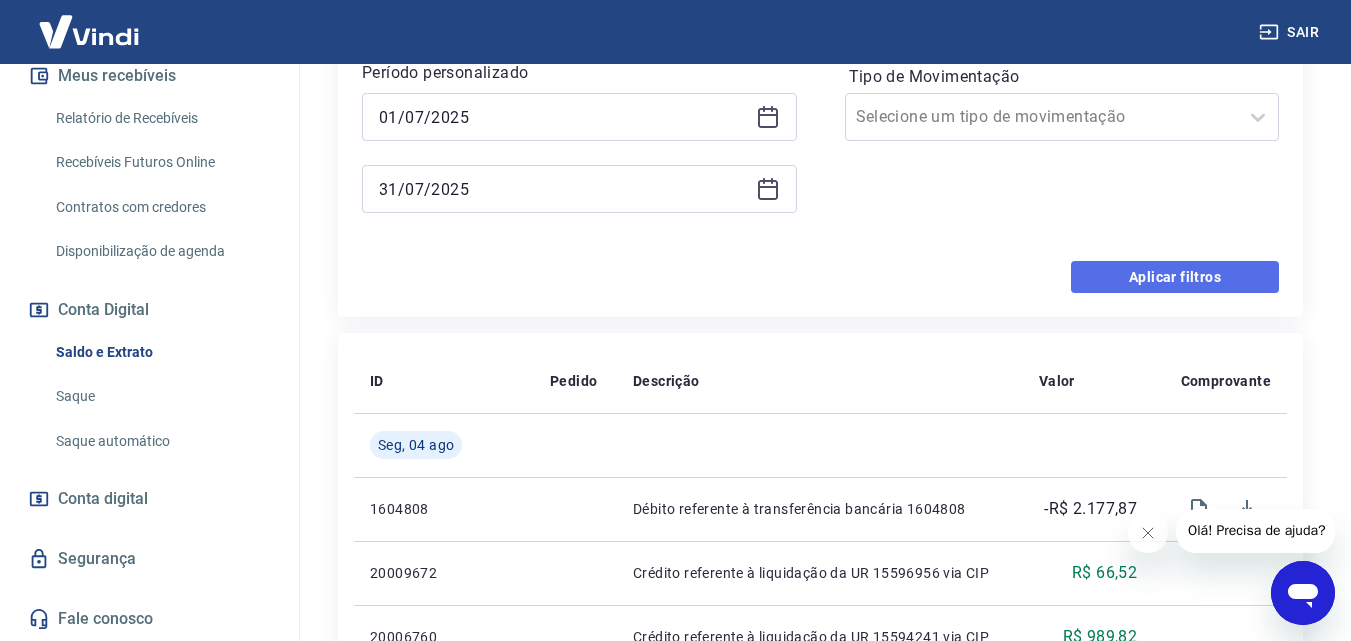 click on "Aplicar filtros" at bounding box center [1175, 277] 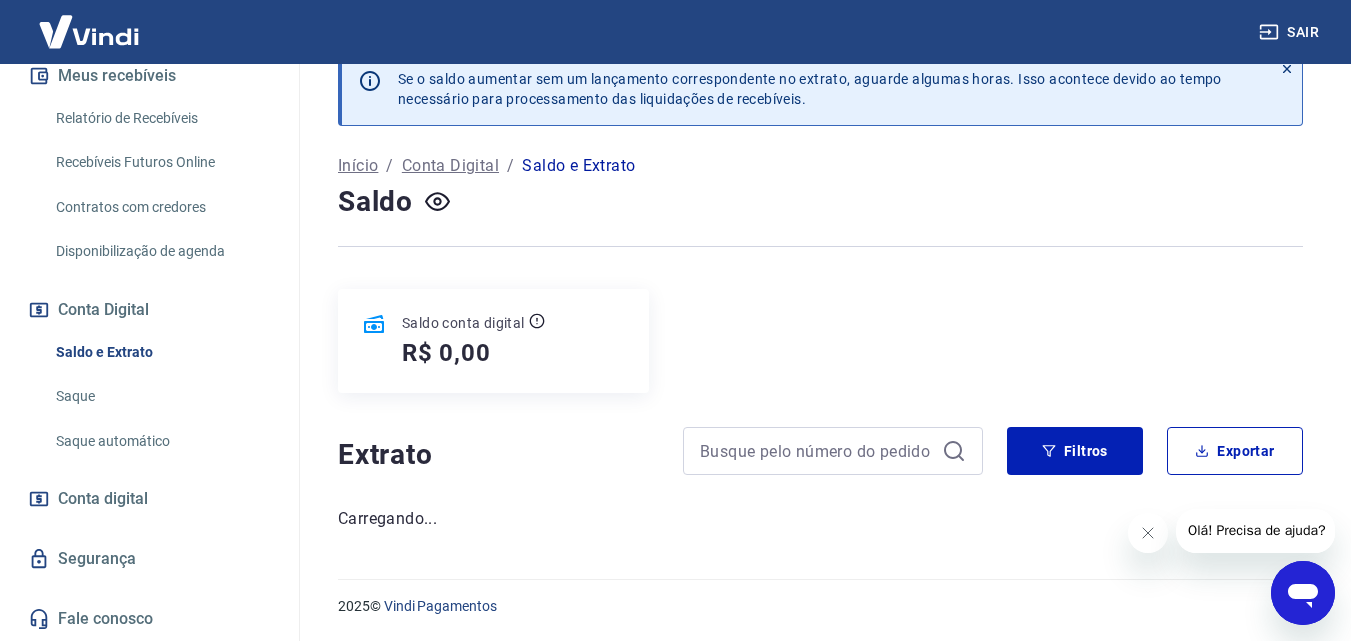 scroll, scrollTop: 36, scrollLeft: 0, axis: vertical 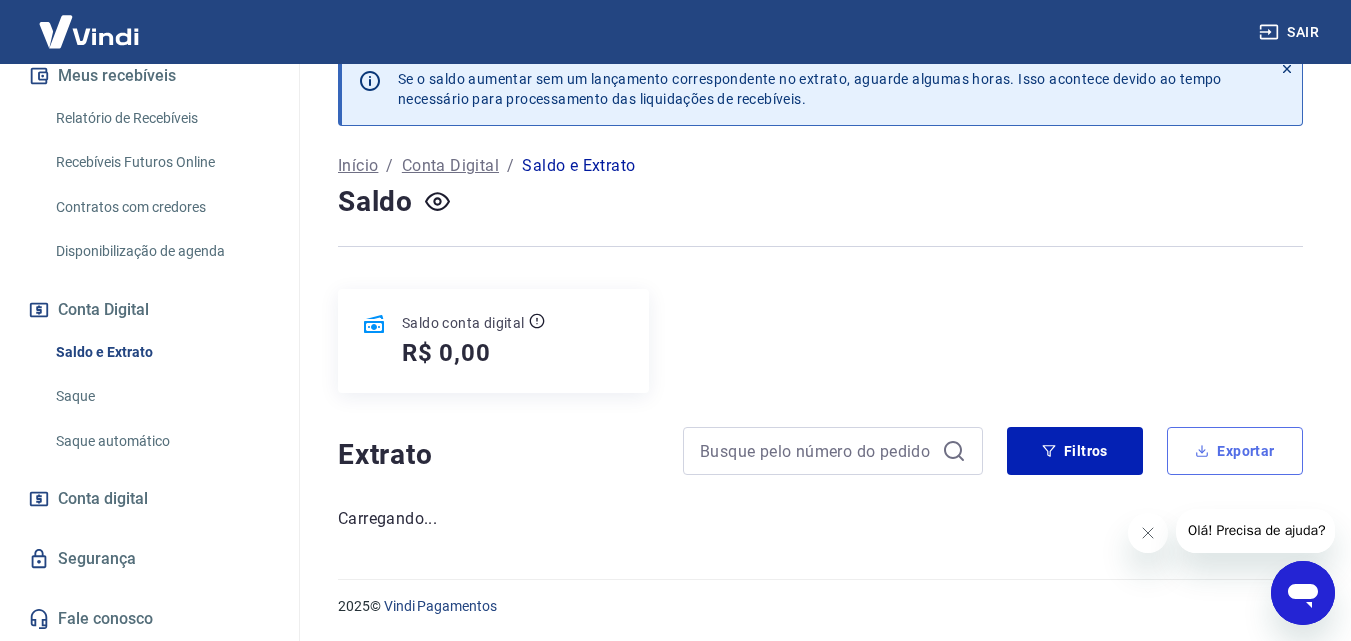 click on "Exportar" at bounding box center (1235, 451) 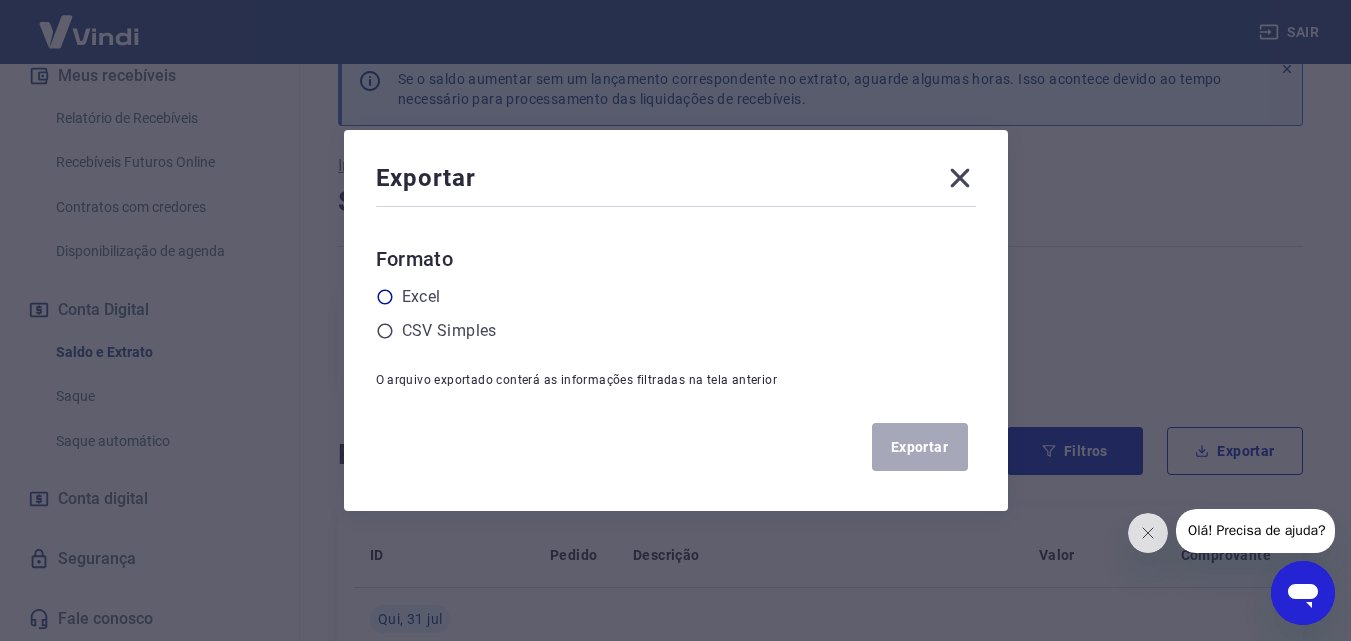 click 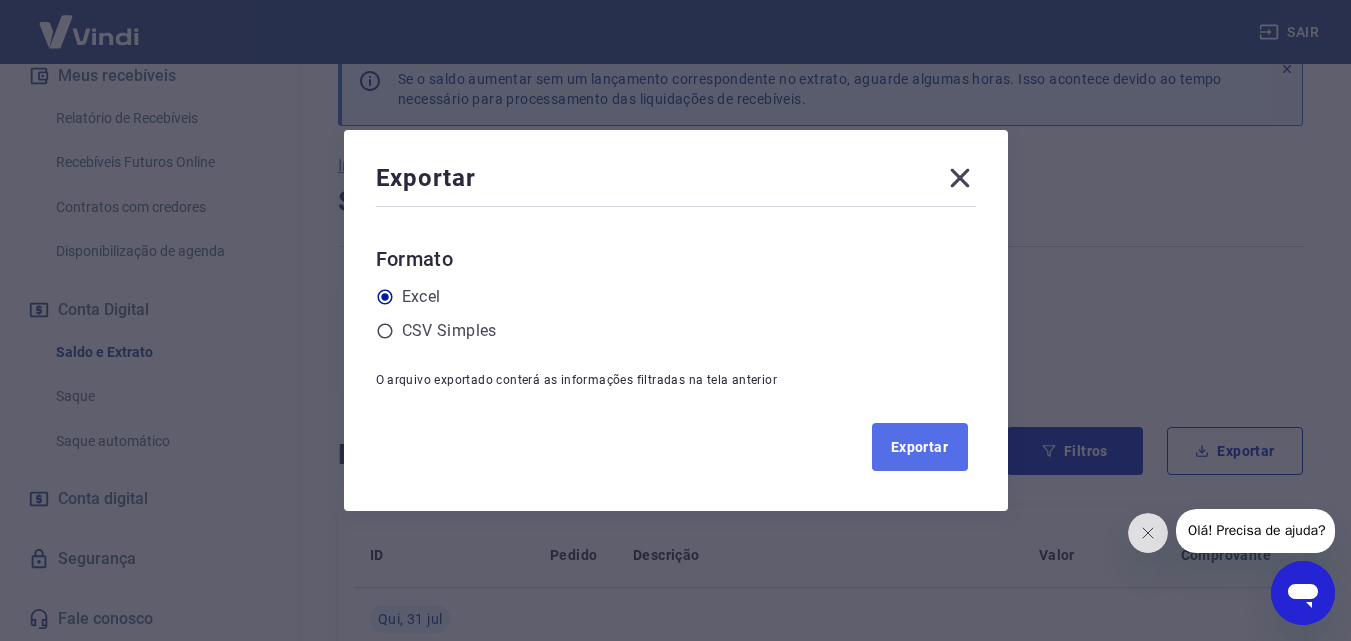 click on "Exportar" at bounding box center [920, 447] 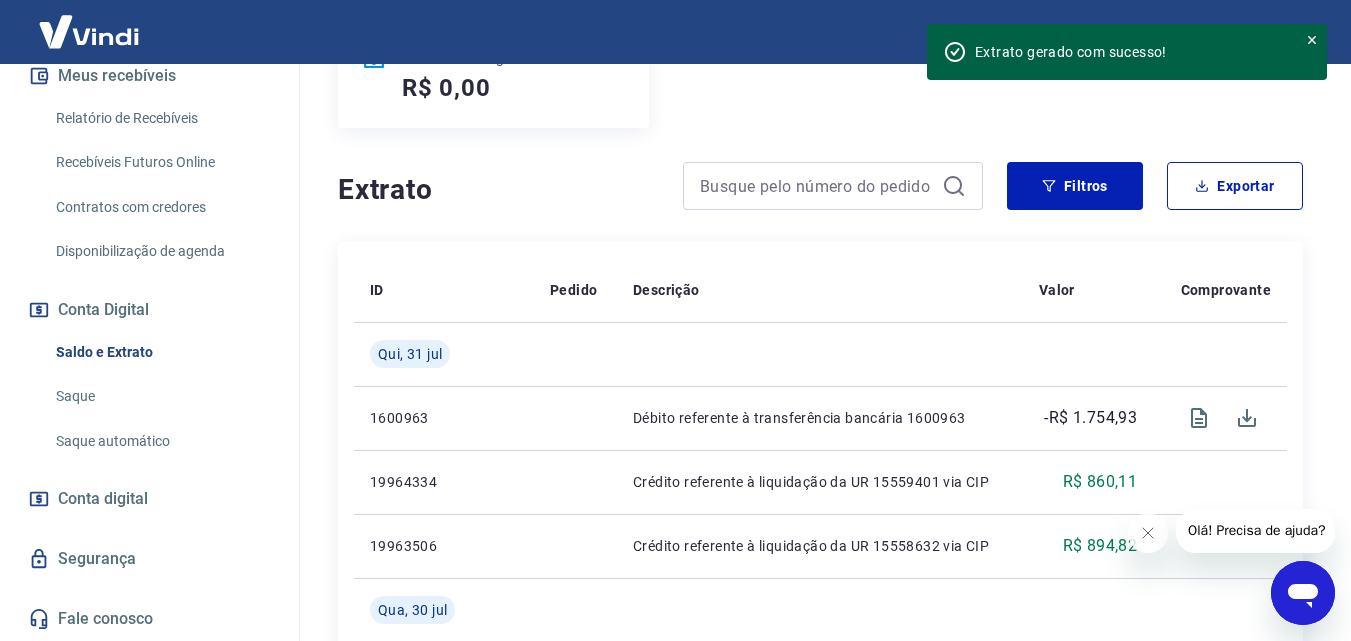 scroll, scrollTop: 336, scrollLeft: 0, axis: vertical 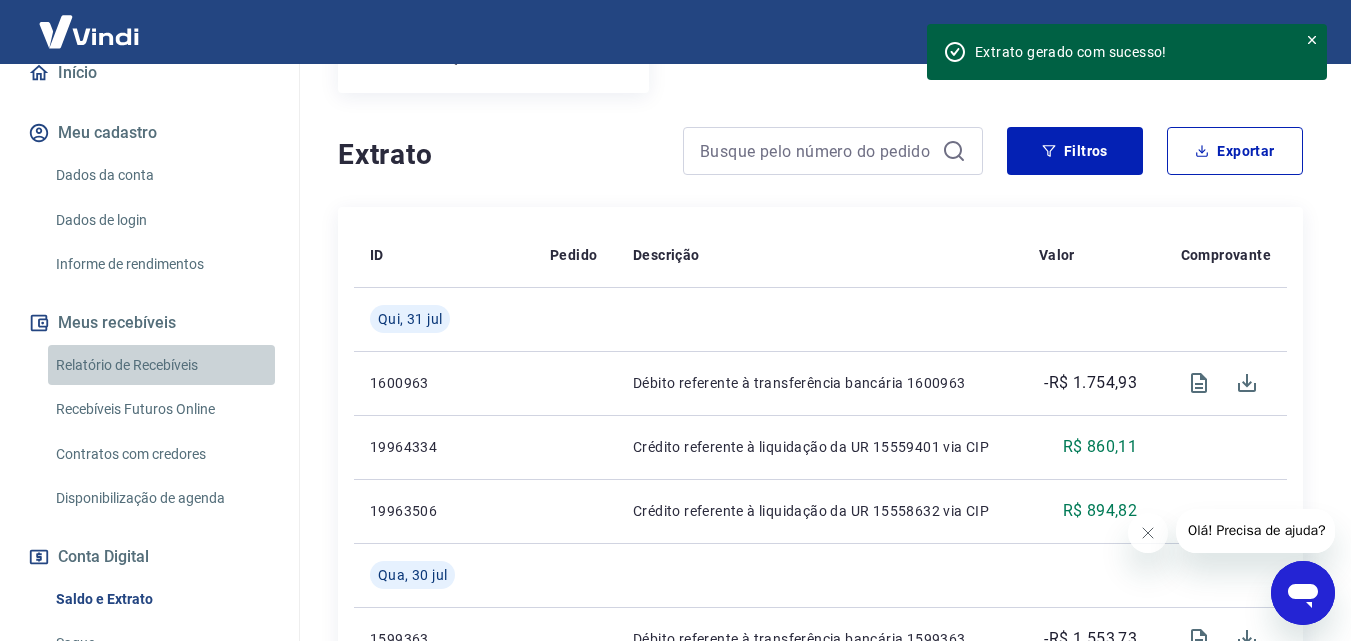 click on "Relatório de Recebíveis" at bounding box center [161, 365] 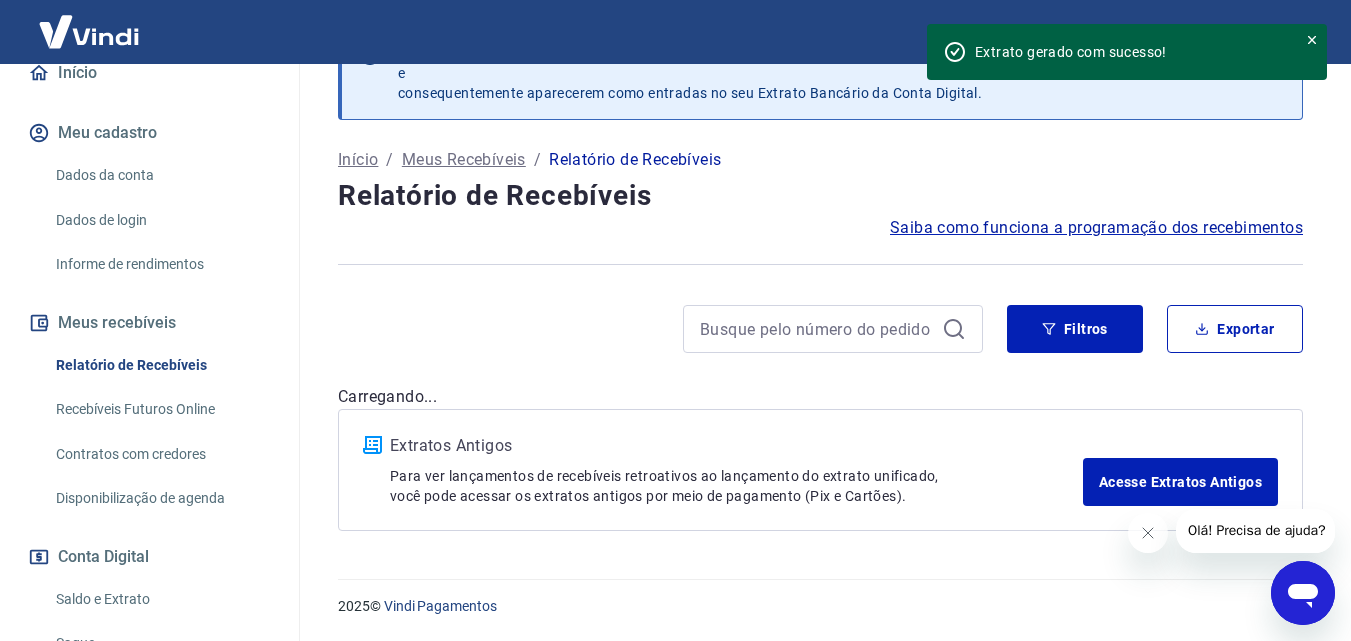 scroll, scrollTop: 62, scrollLeft: 0, axis: vertical 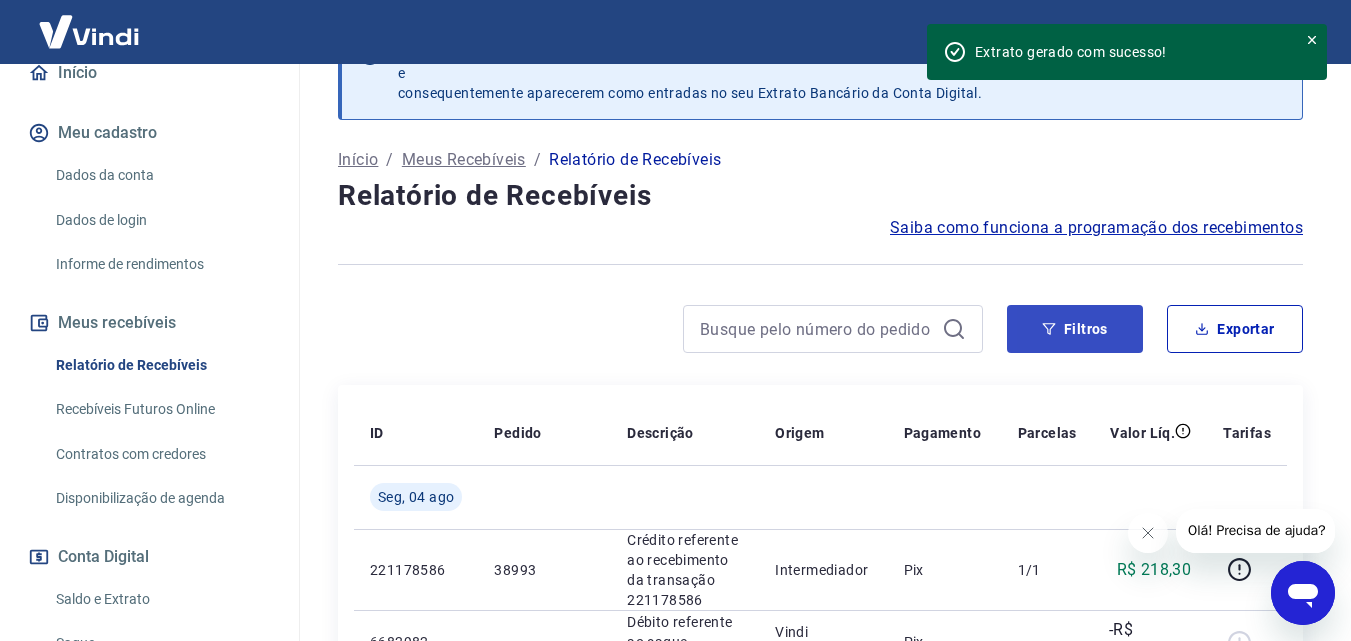 click on "1/1" at bounding box center [1047, 569] 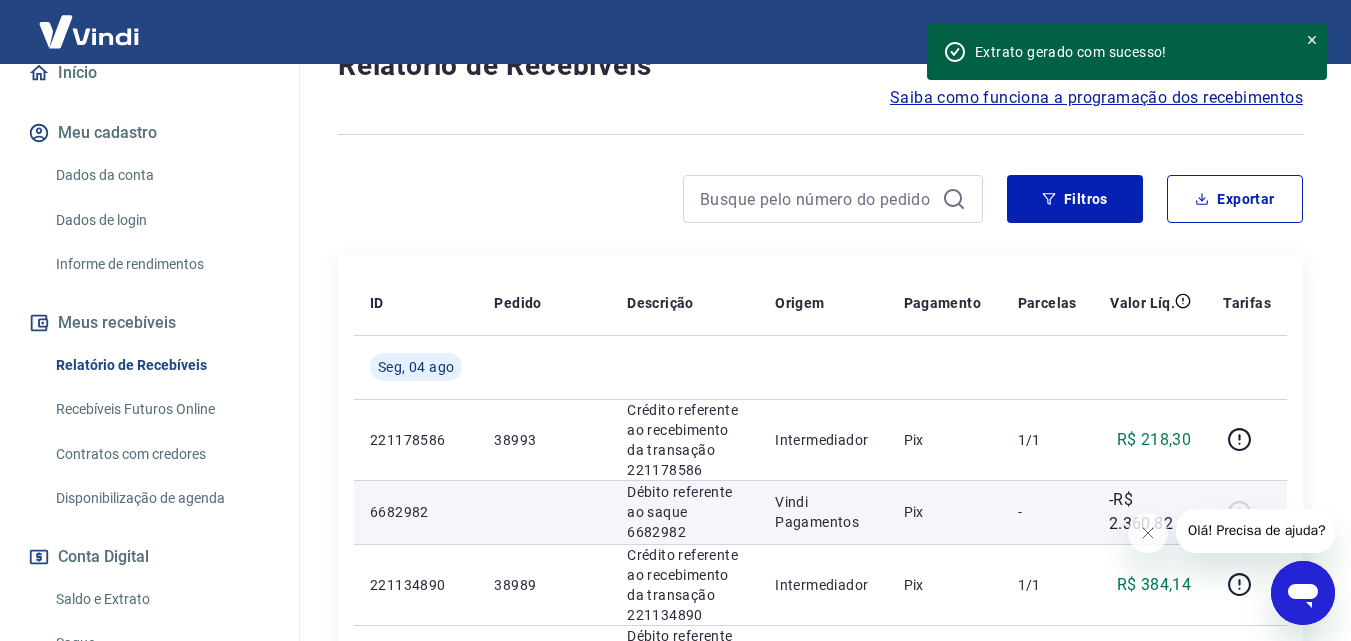 scroll, scrollTop: 0, scrollLeft: 0, axis: both 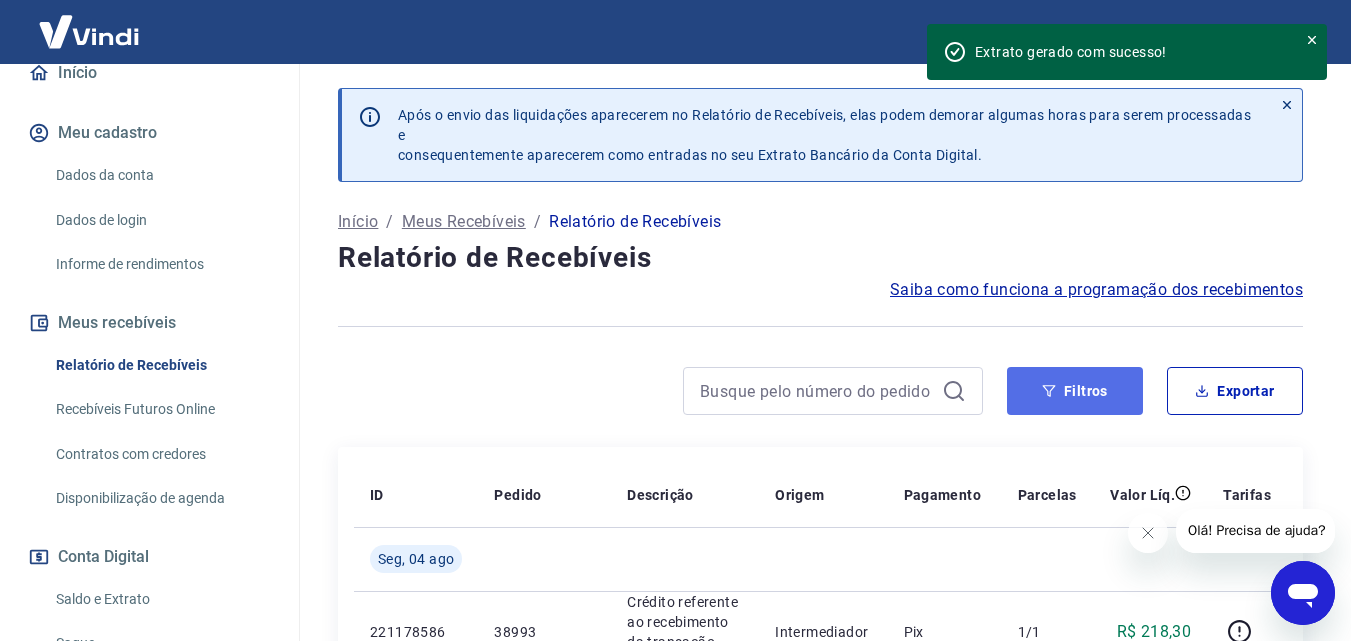 click 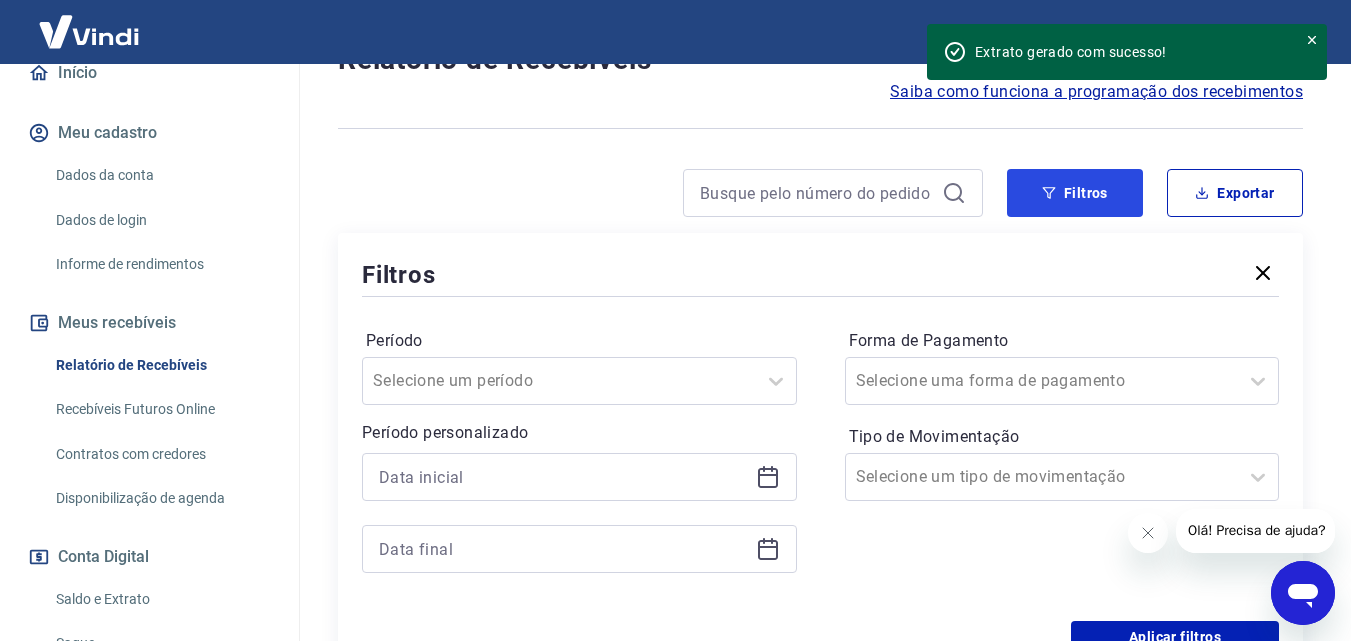 scroll, scrollTop: 200, scrollLeft: 0, axis: vertical 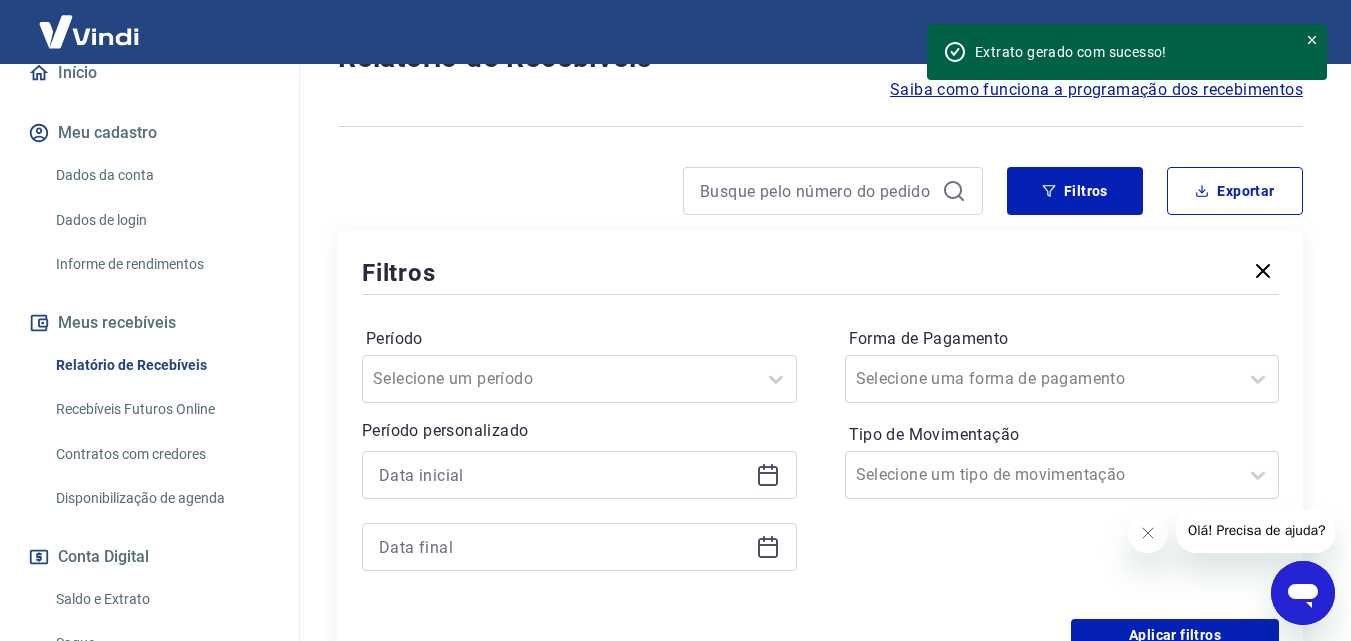 click at bounding box center (579, 475) 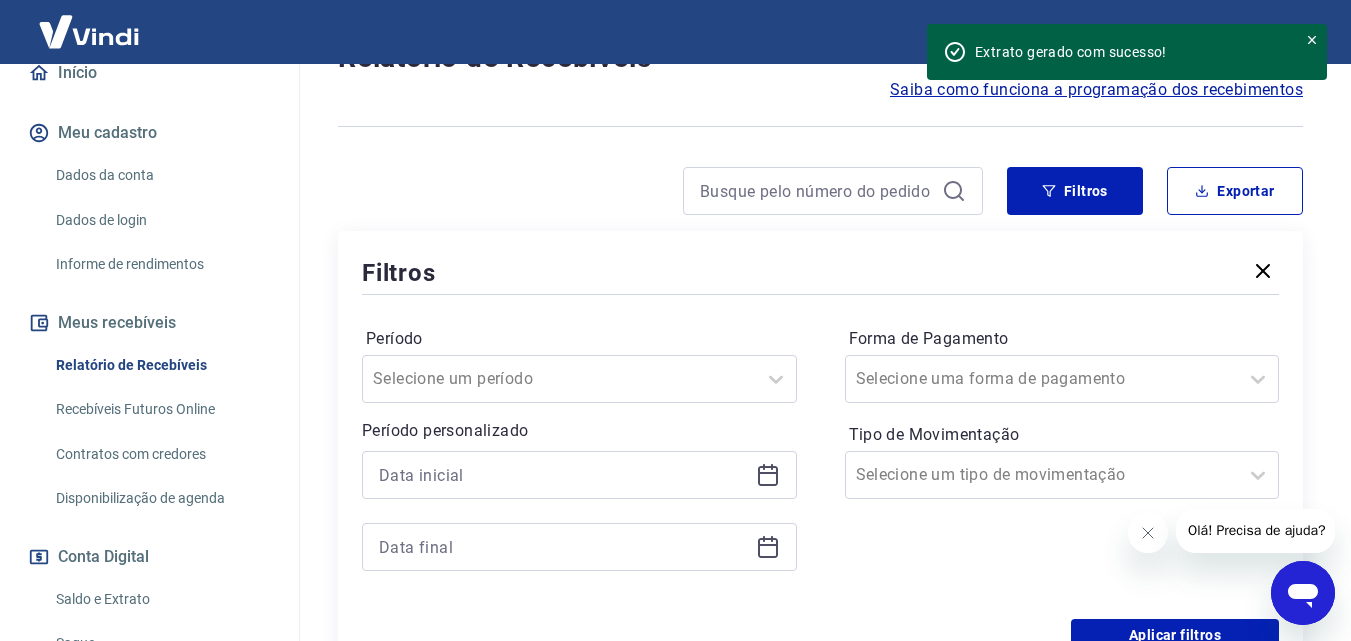 click 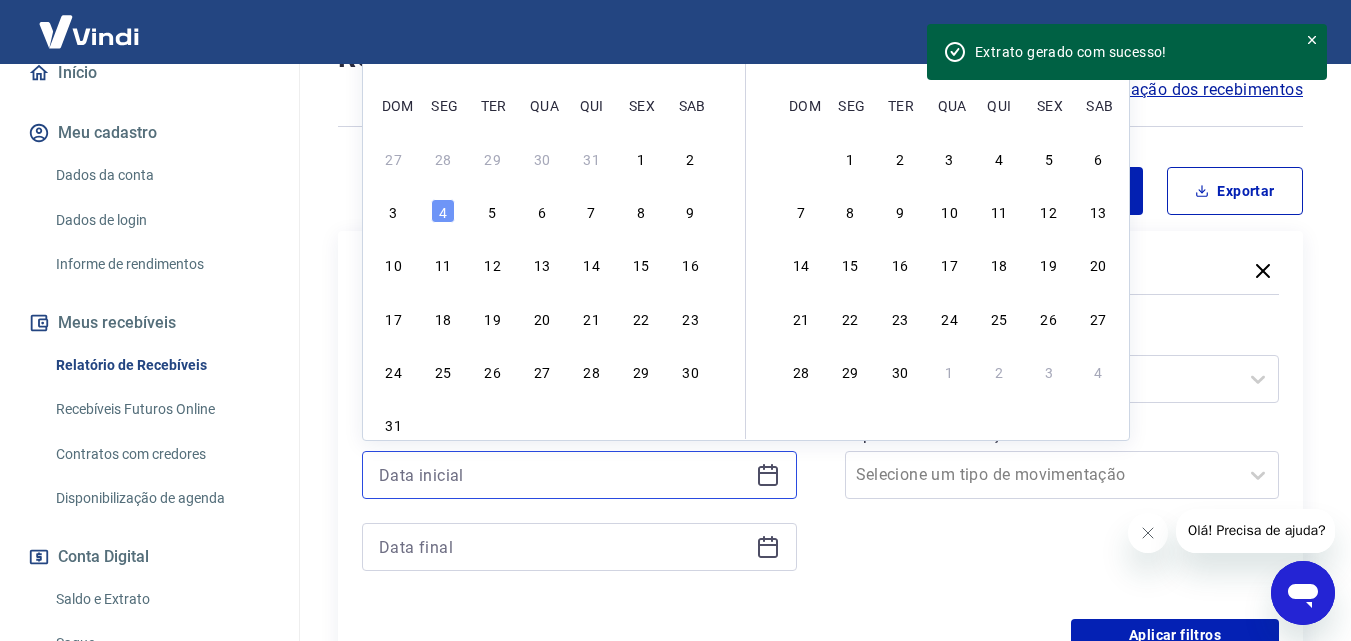 scroll, scrollTop: 100, scrollLeft: 0, axis: vertical 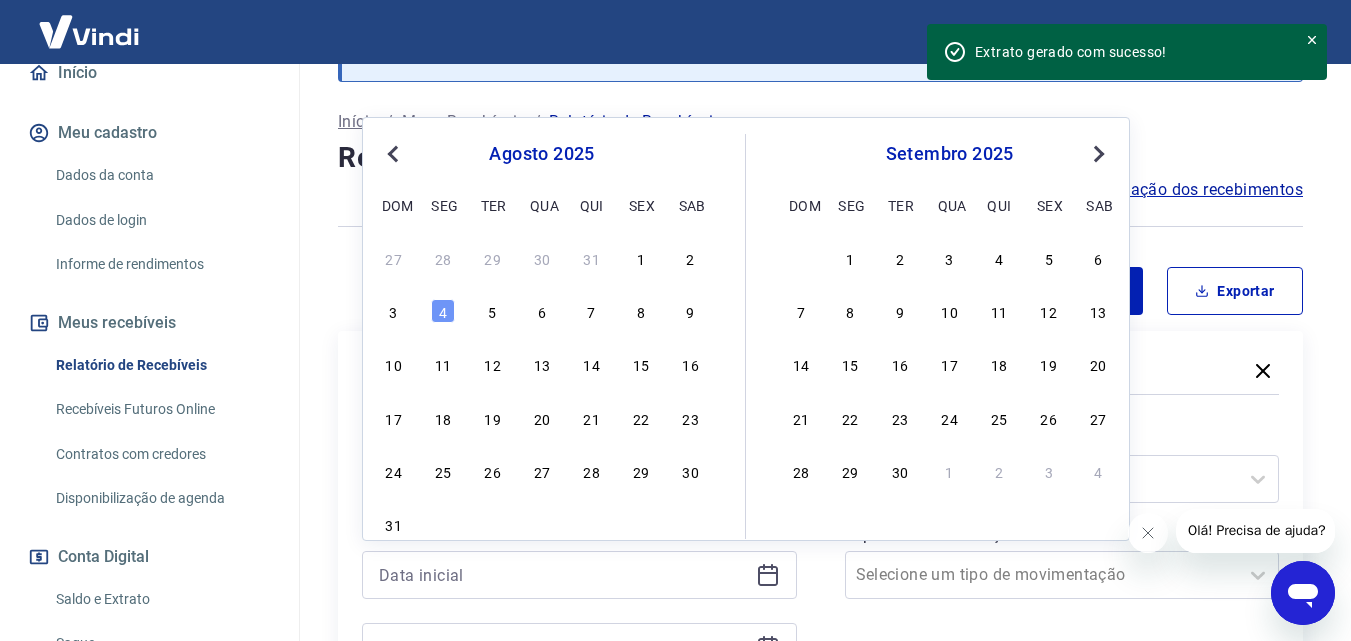 click on "Previous Month" at bounding box center (393, 154) 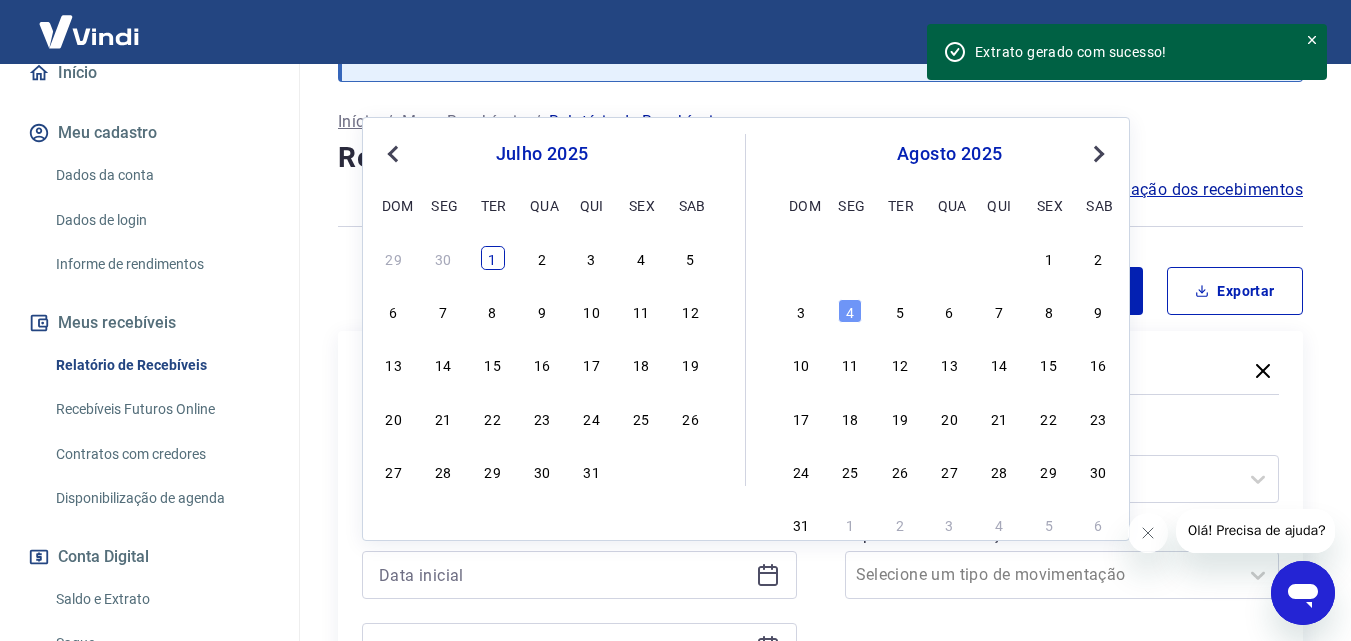 click on "1" at bounding box center [493, 258] 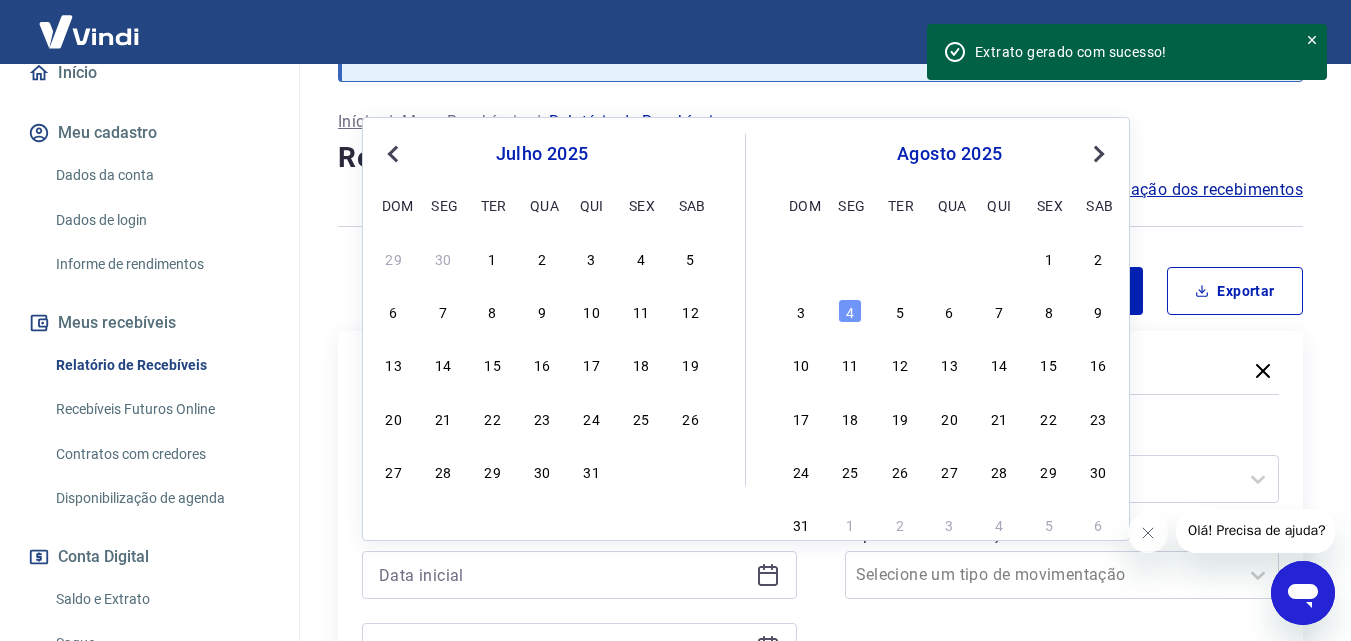 type on "01/07/2025" 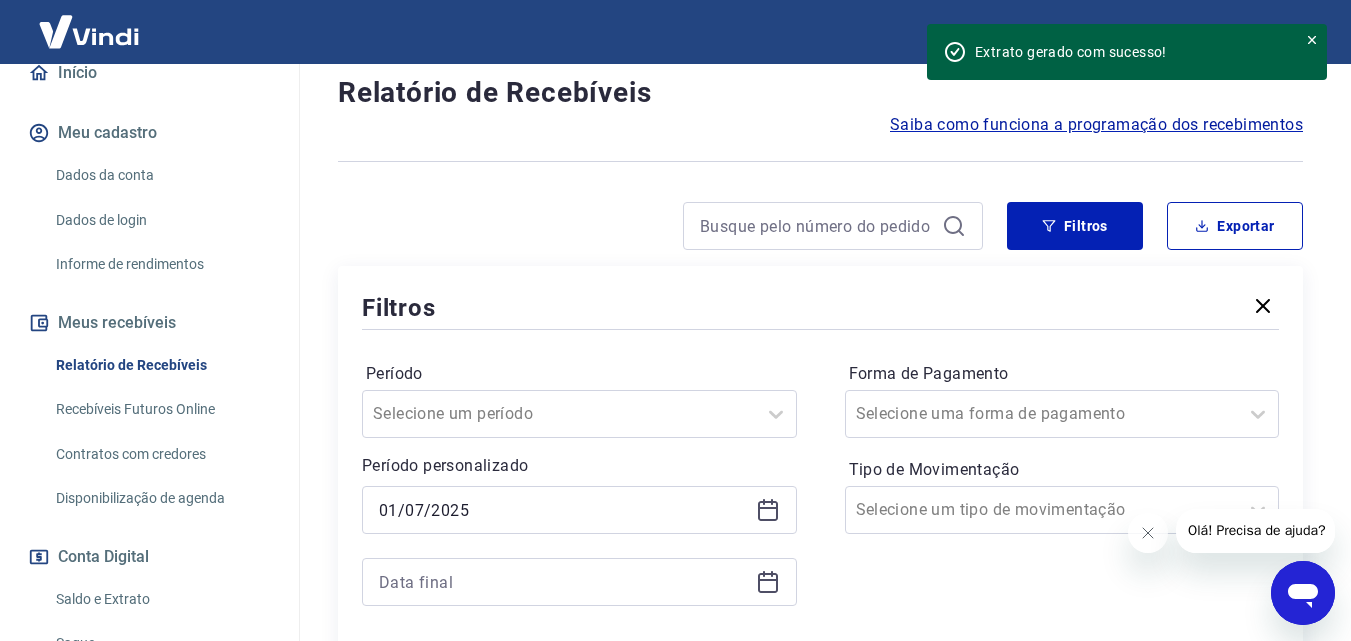 scroll, scrollTop: 200, scrollLeft: 0, axis: vertical 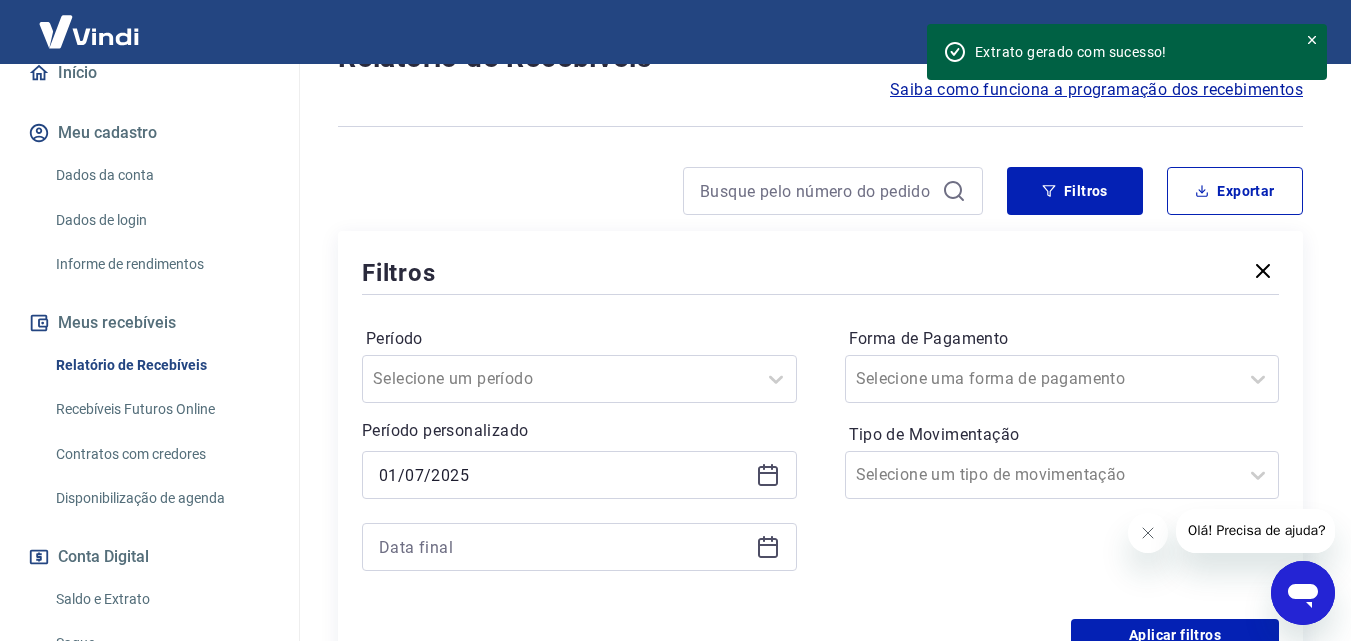 click 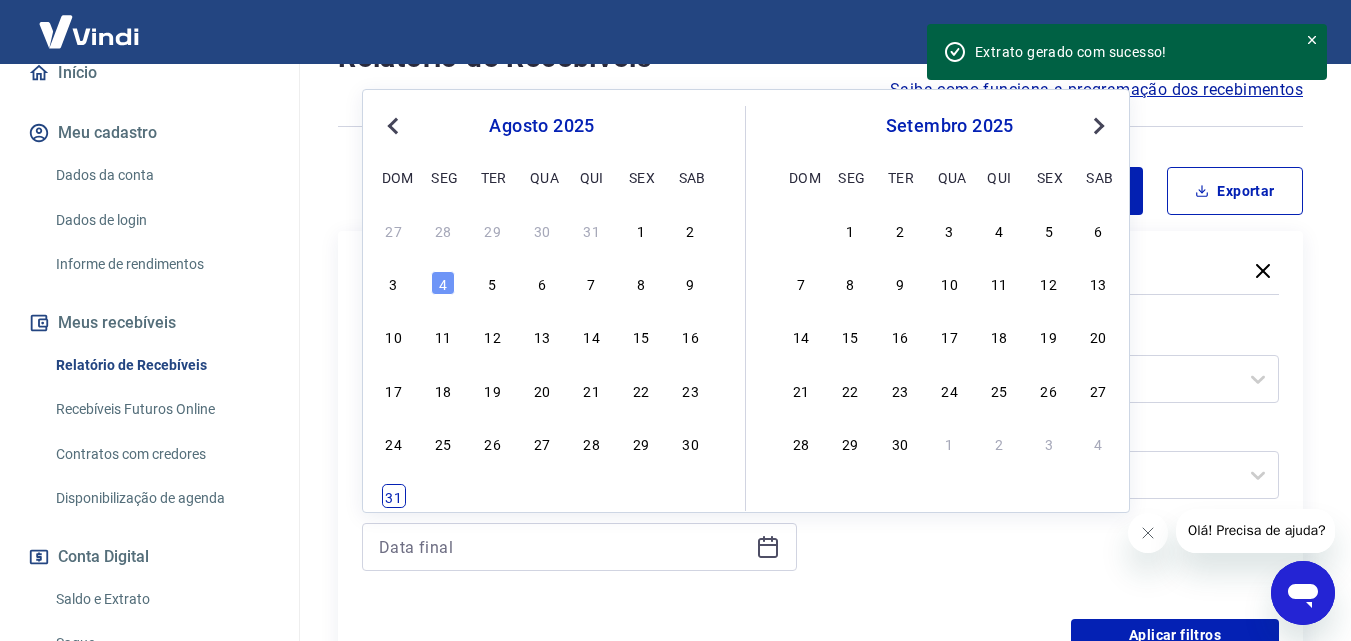 click on "31" at bounding box center [394, 496] 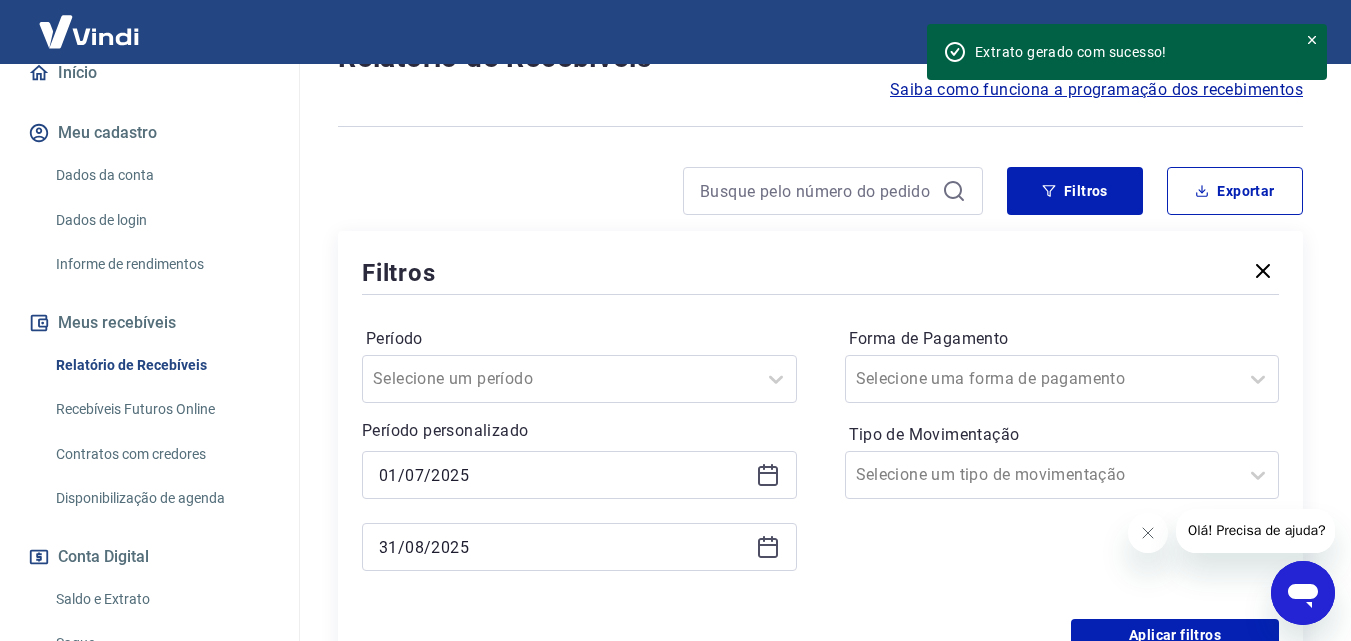 click 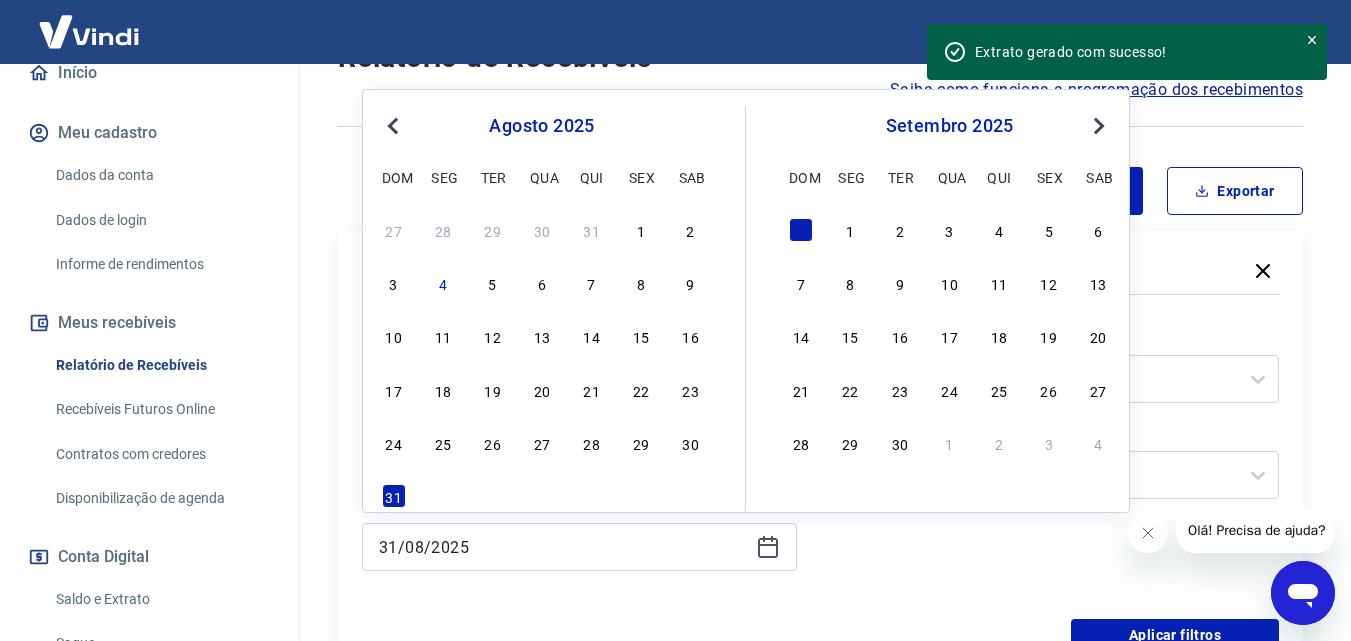 click on "Previous Month" at bounding box center (395, 125) 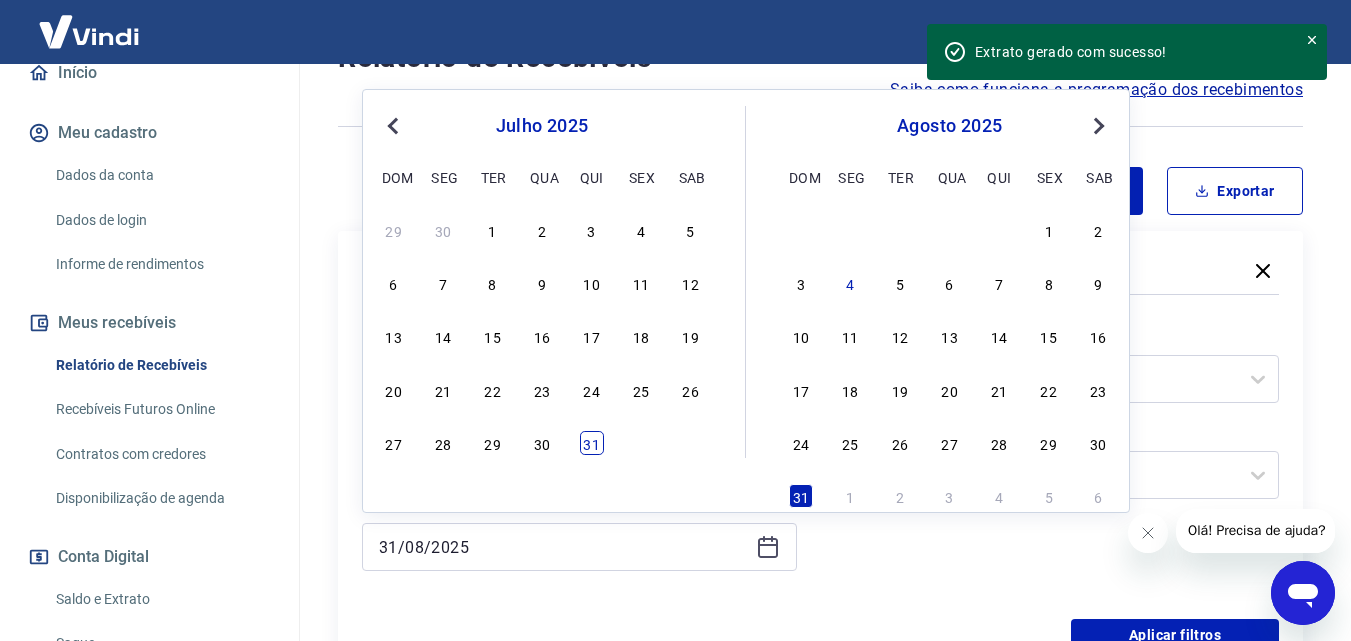 click on "31" at bounding box center [592, 443] 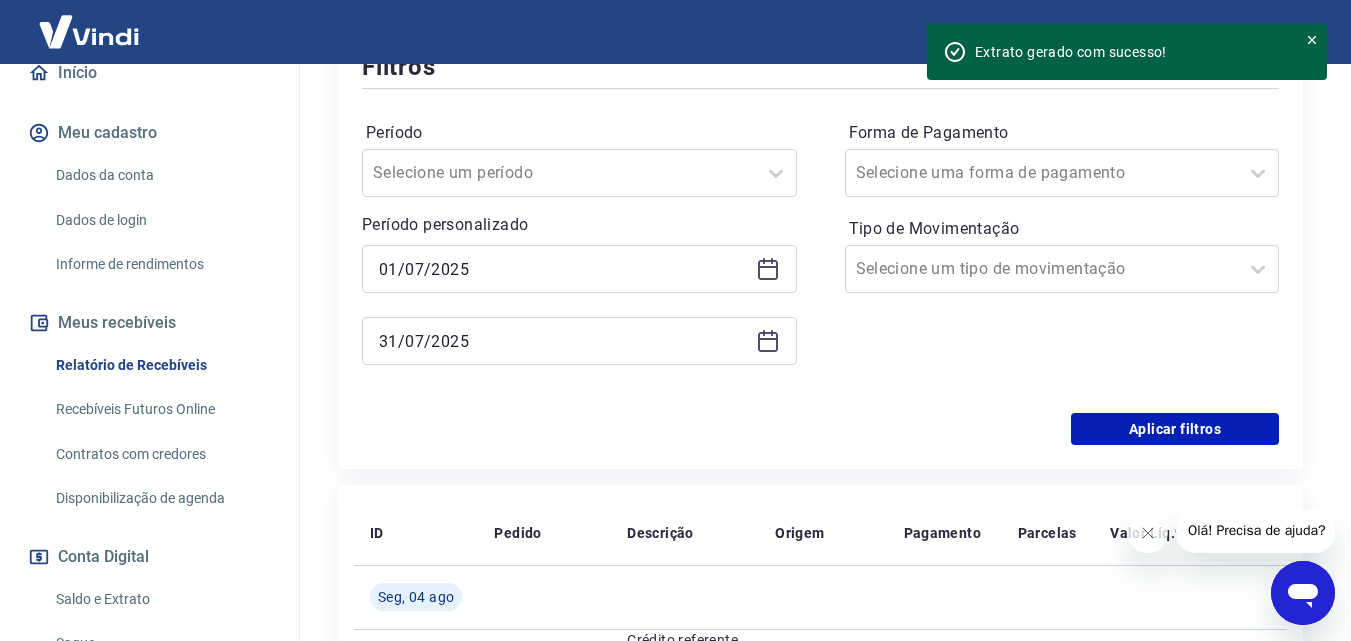 scroll, scrollTop: 500, scrollLeft: 0, axis: vertical 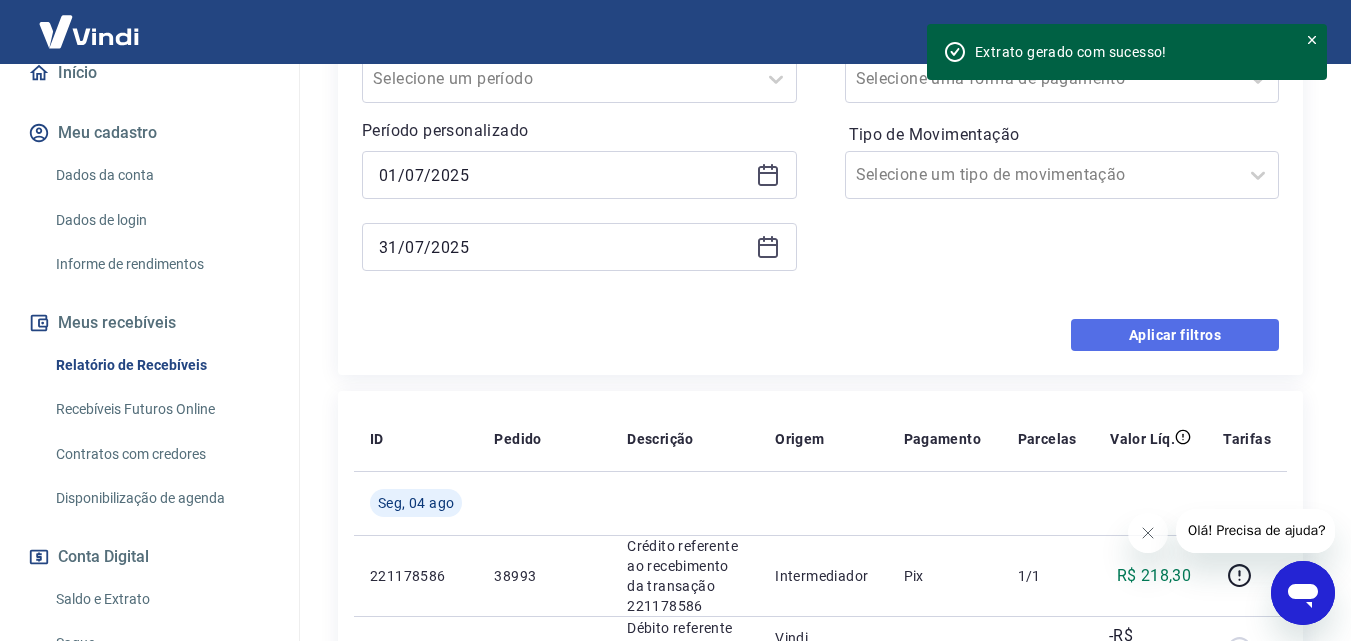 click on "Aplicar filtros" at bounding box center [1175, 335] 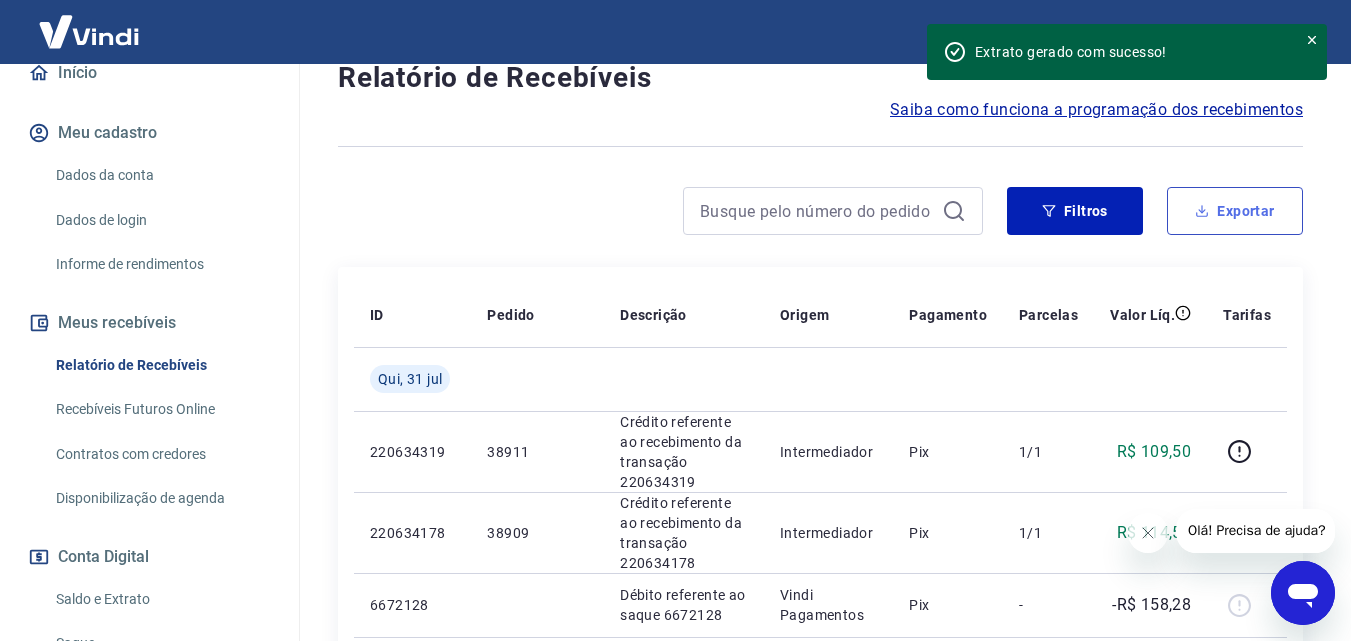 scroll, scrollTop: 0, scrollLeft: 0, axis: both 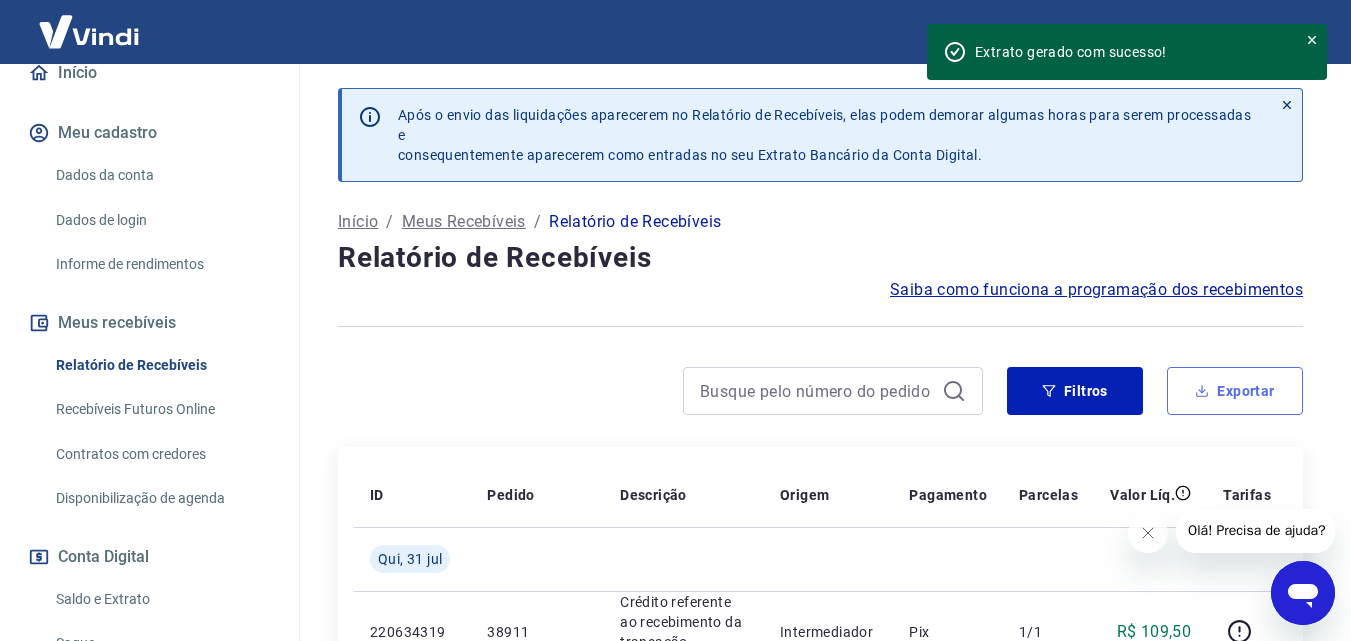 click on "Exportar" at bounding box center [1235, 391] 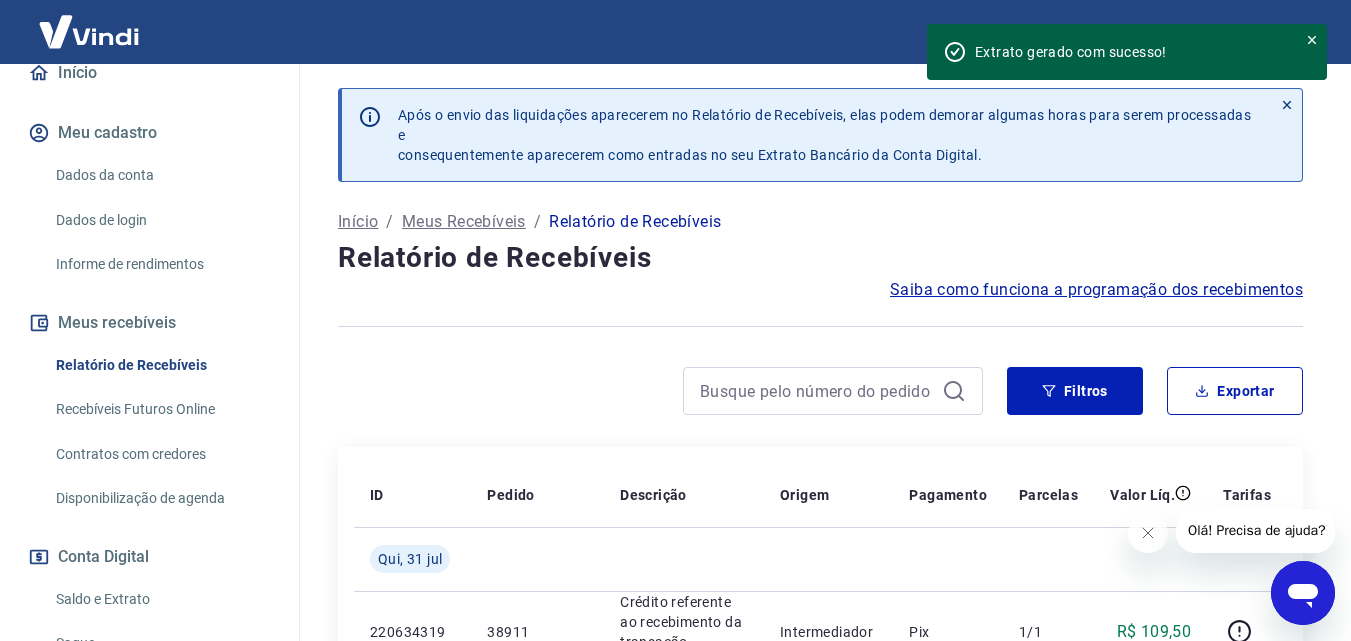 type on "01/07/2025" 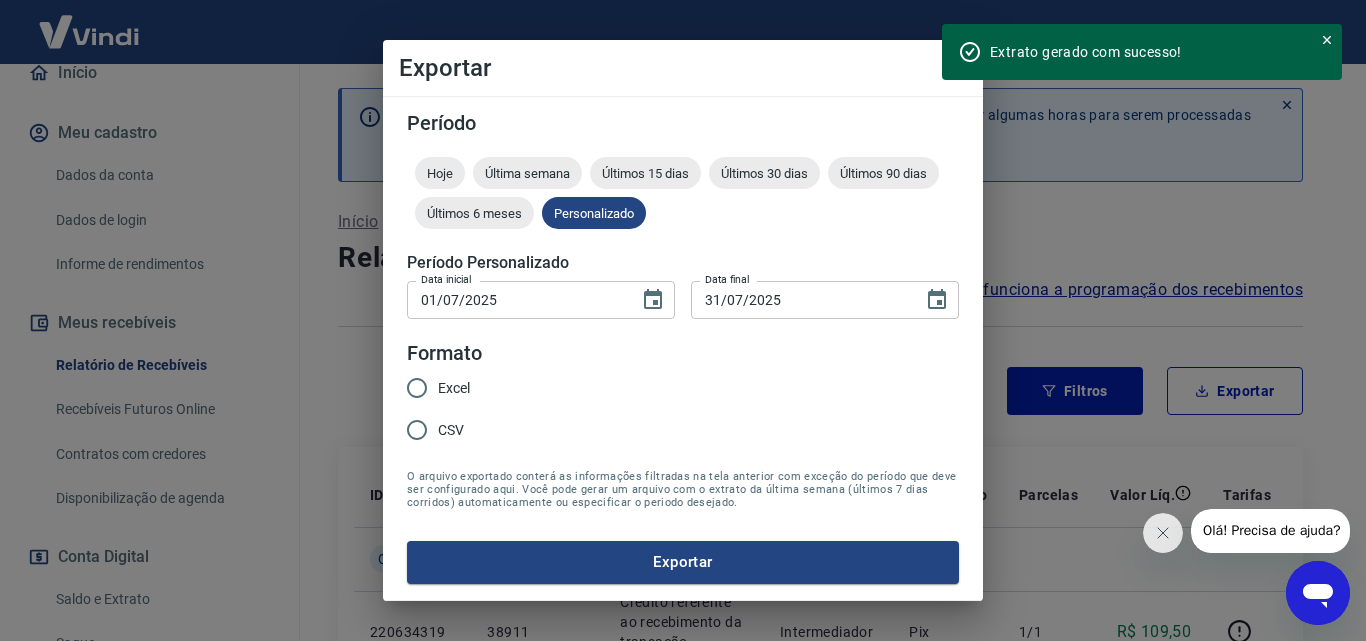 click on "Excel" at bounding box center [417, 388] 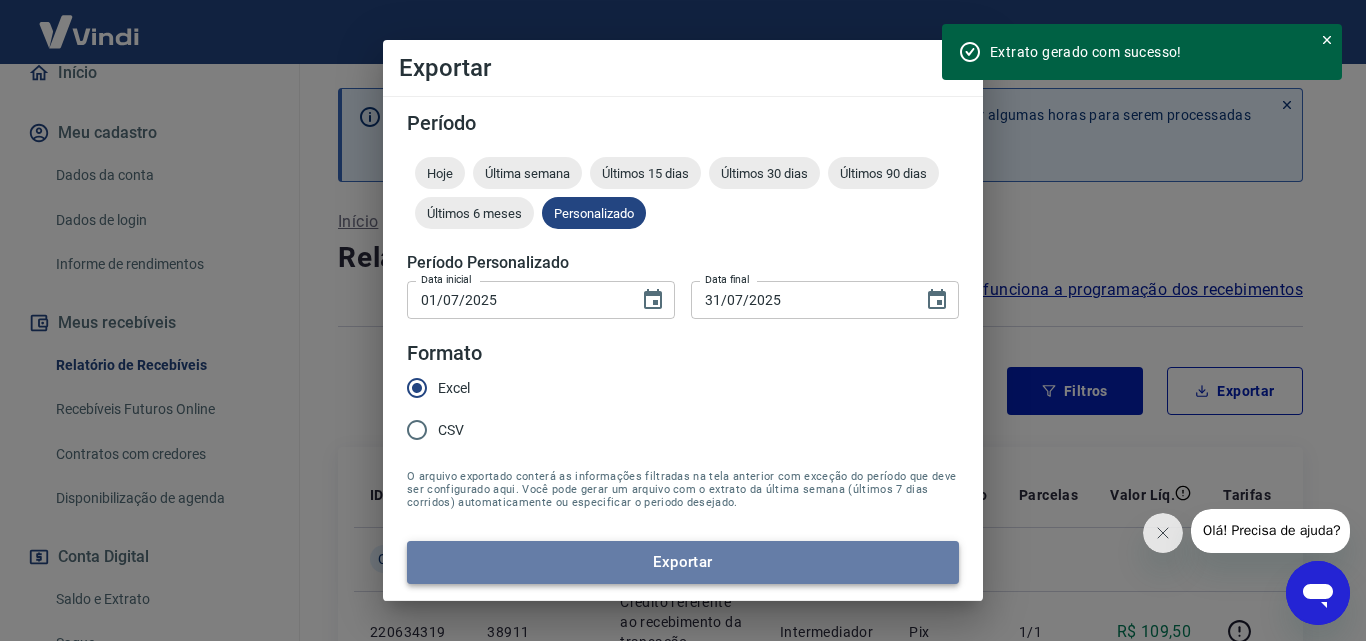 click on "Exportar" at bounding box center [683, 562] 